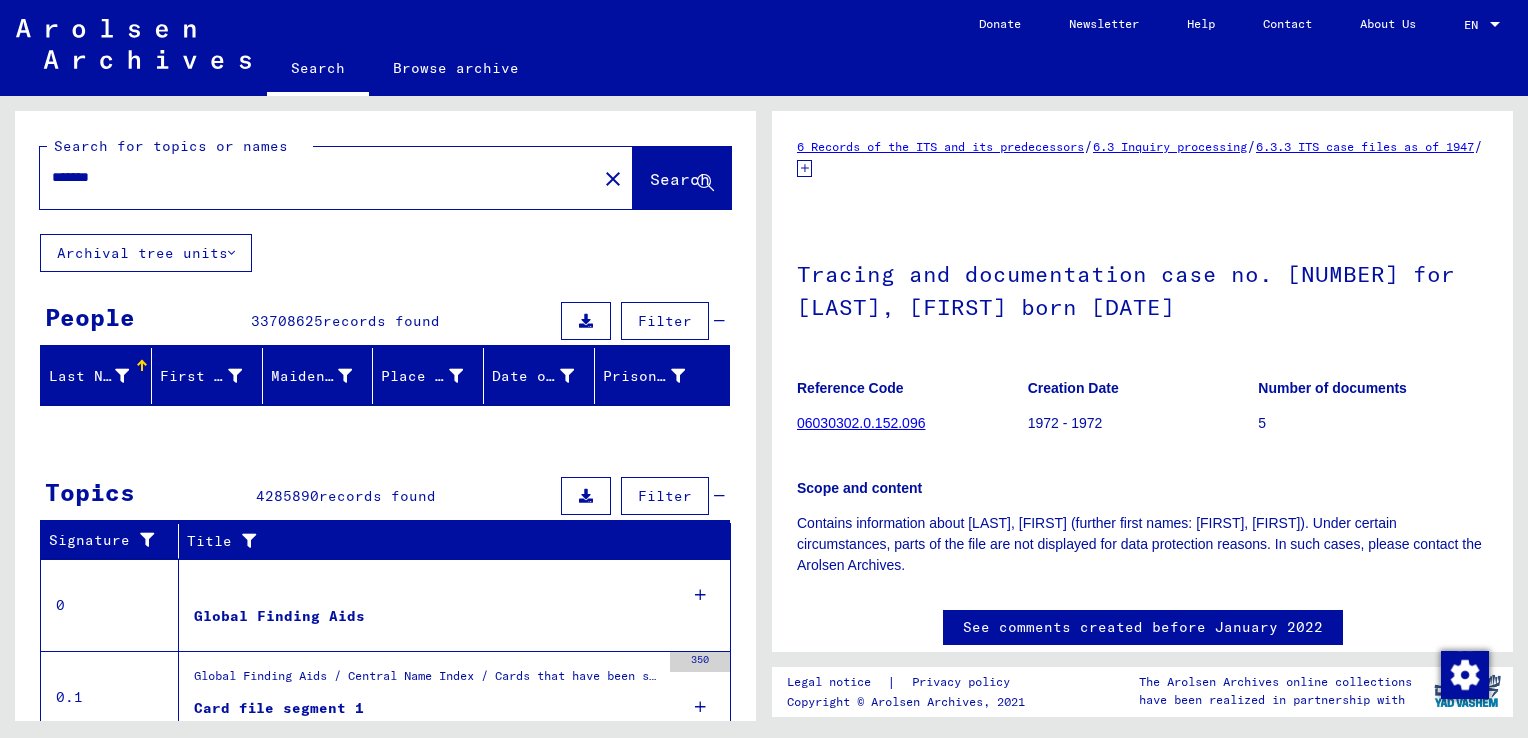 scroll, scrollTop: 0, scrollLeft: 0, axis: both 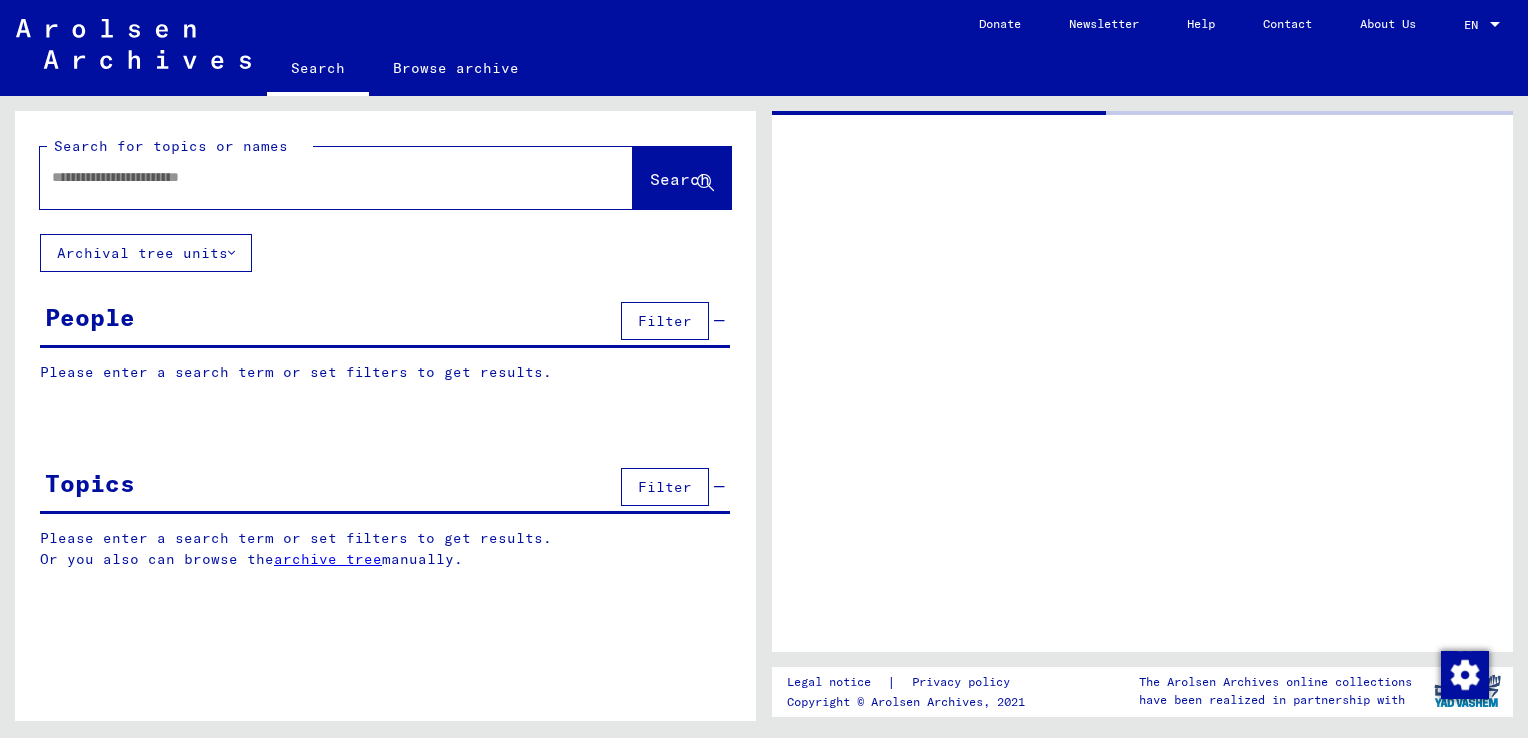 type on "*******" 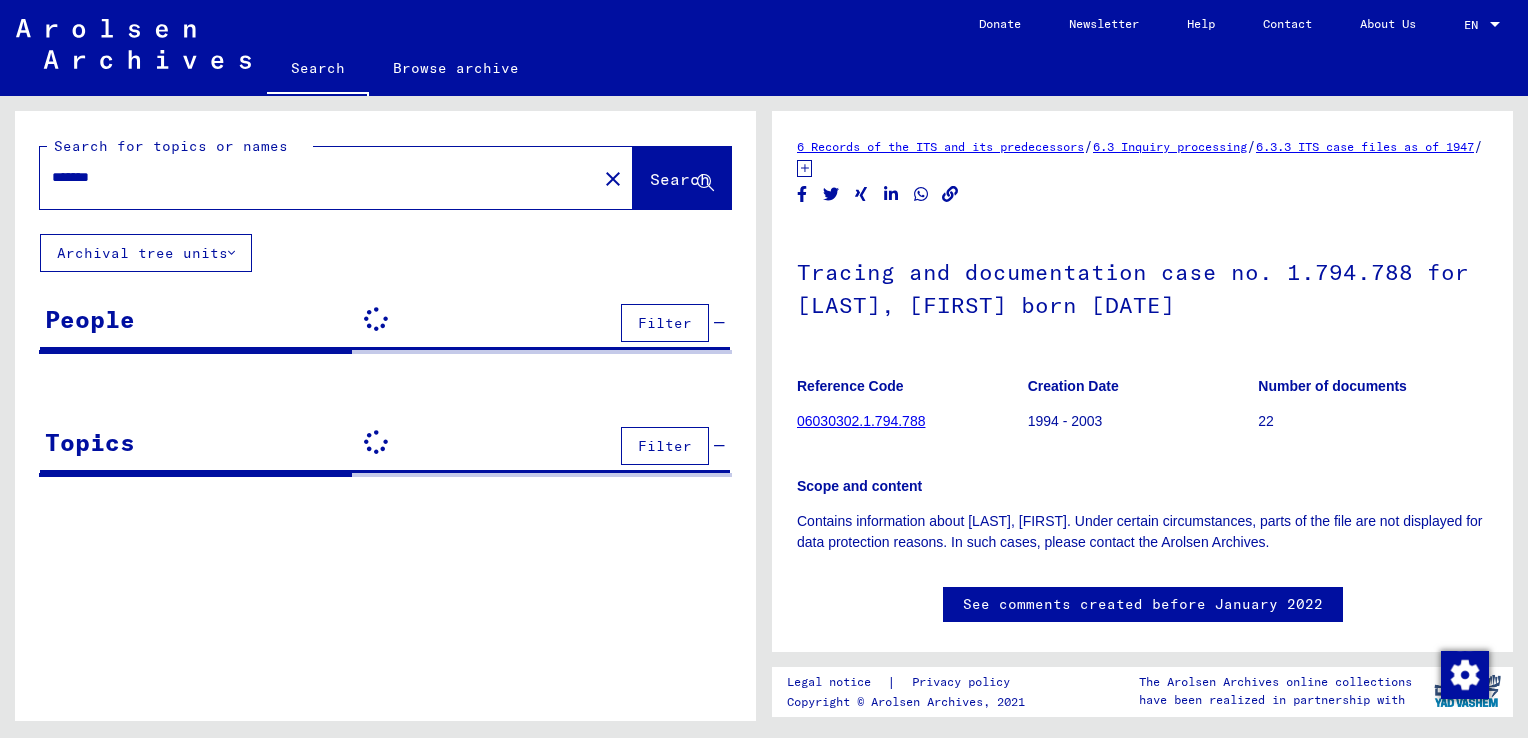 scroll, scrollTop: 0, scrollLeft: 0, axis: both 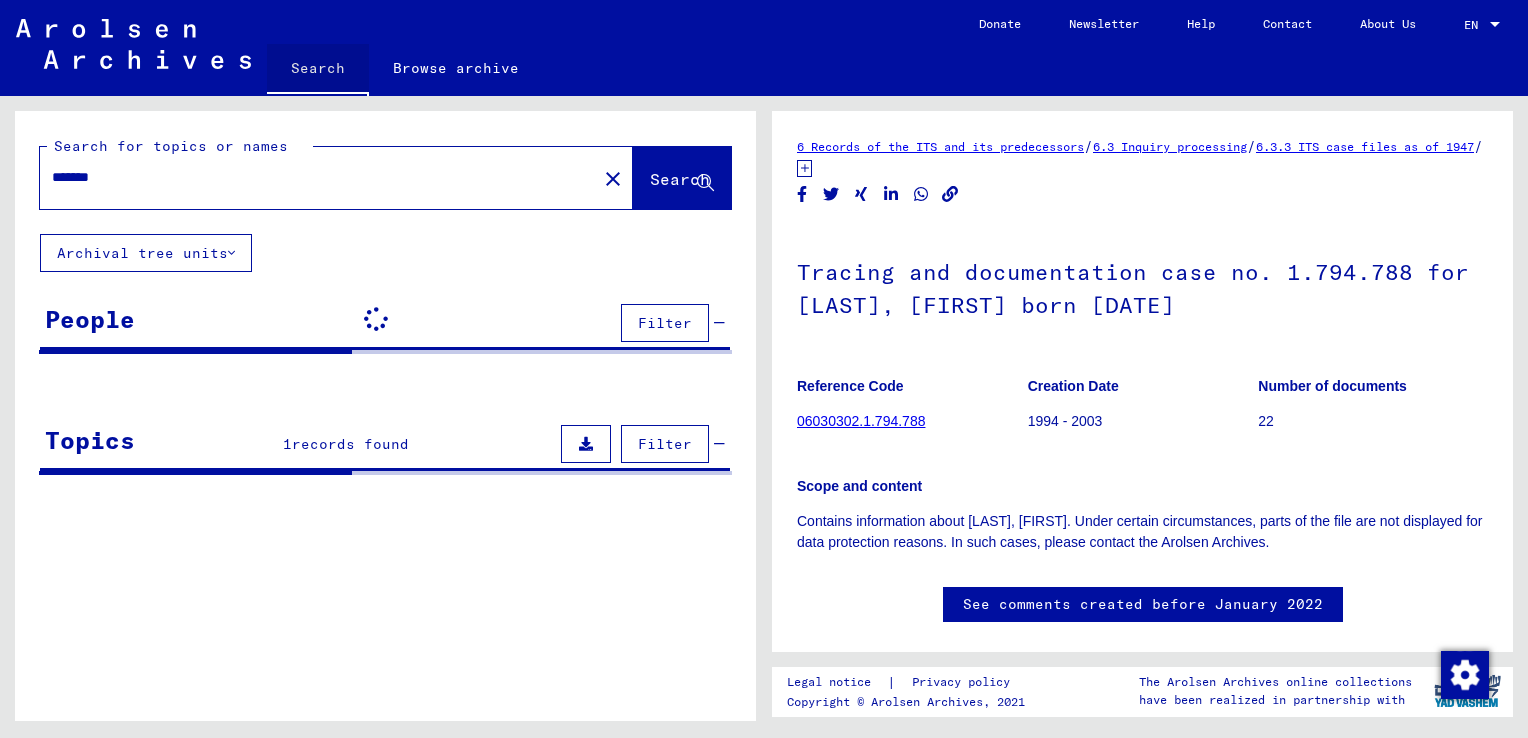 click on "Search" 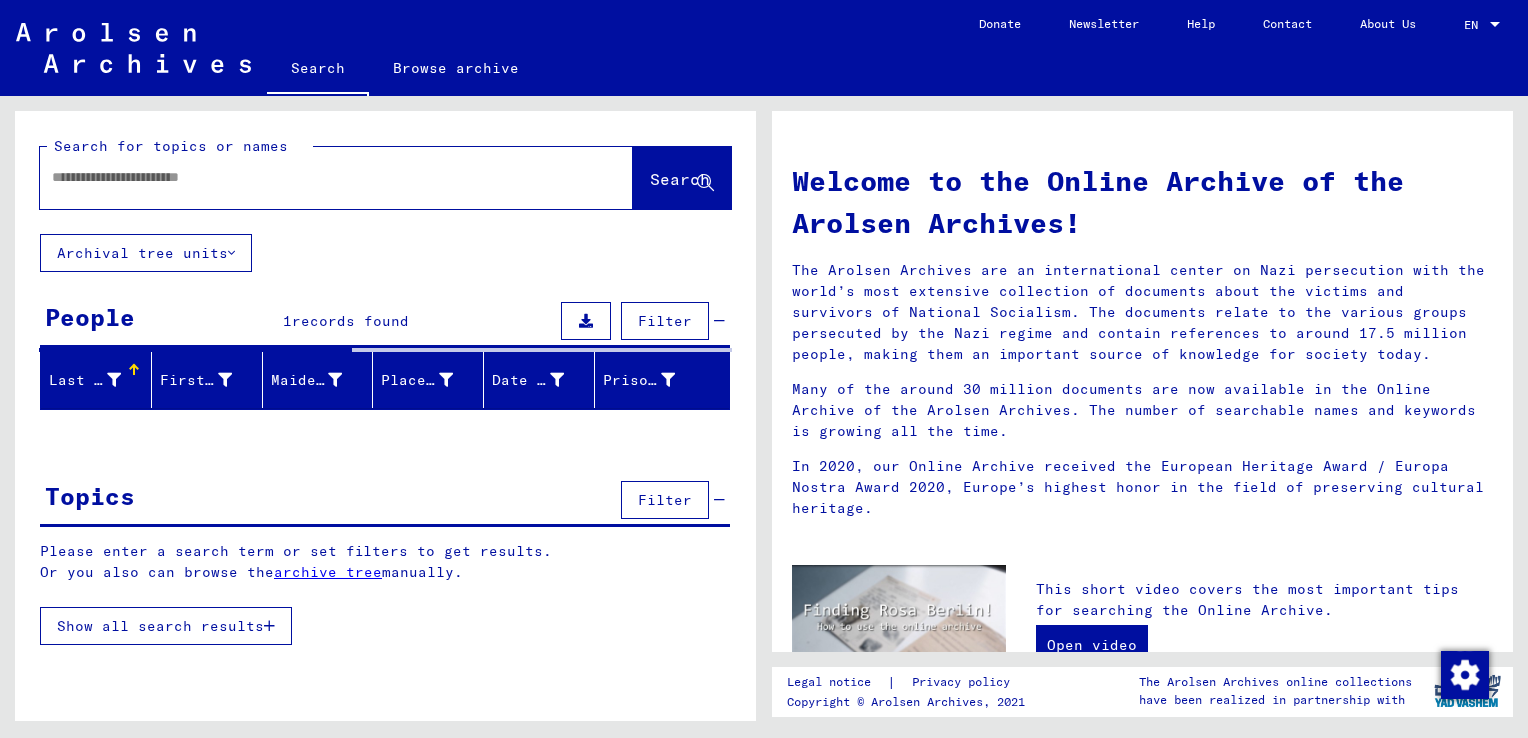 click at bounding box center [312, 177] 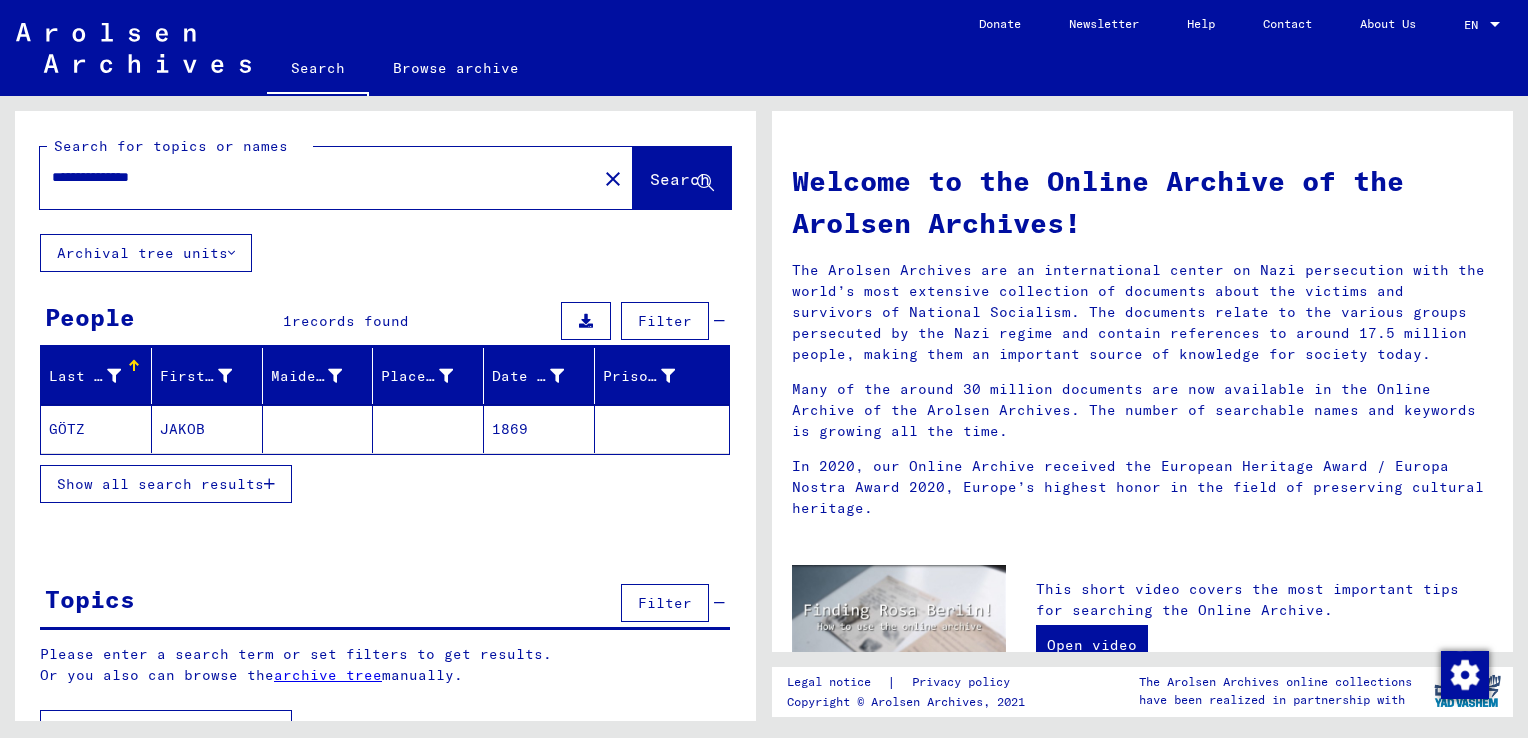 type on "**********" 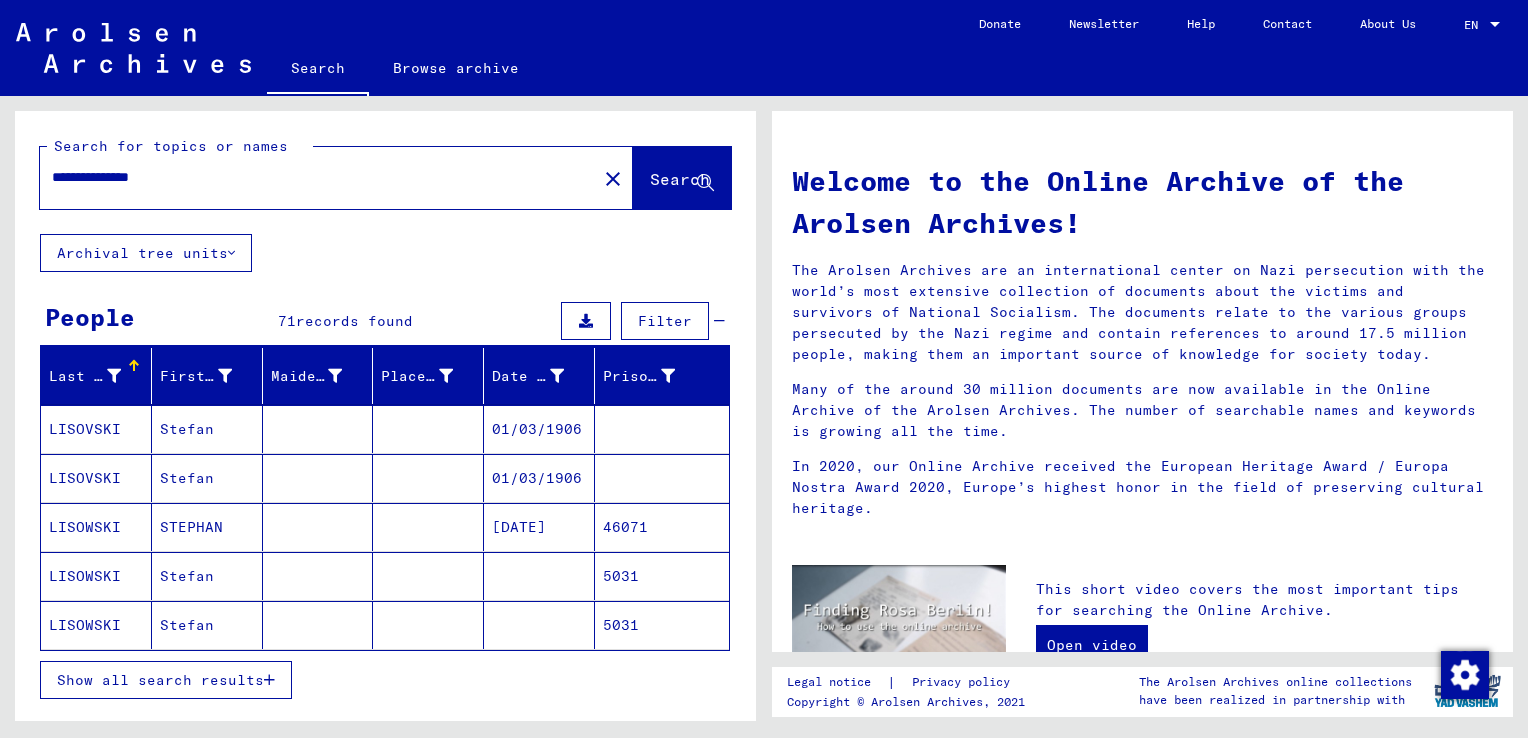 click on "LISOWSKI" at bounding box center [96, 625] 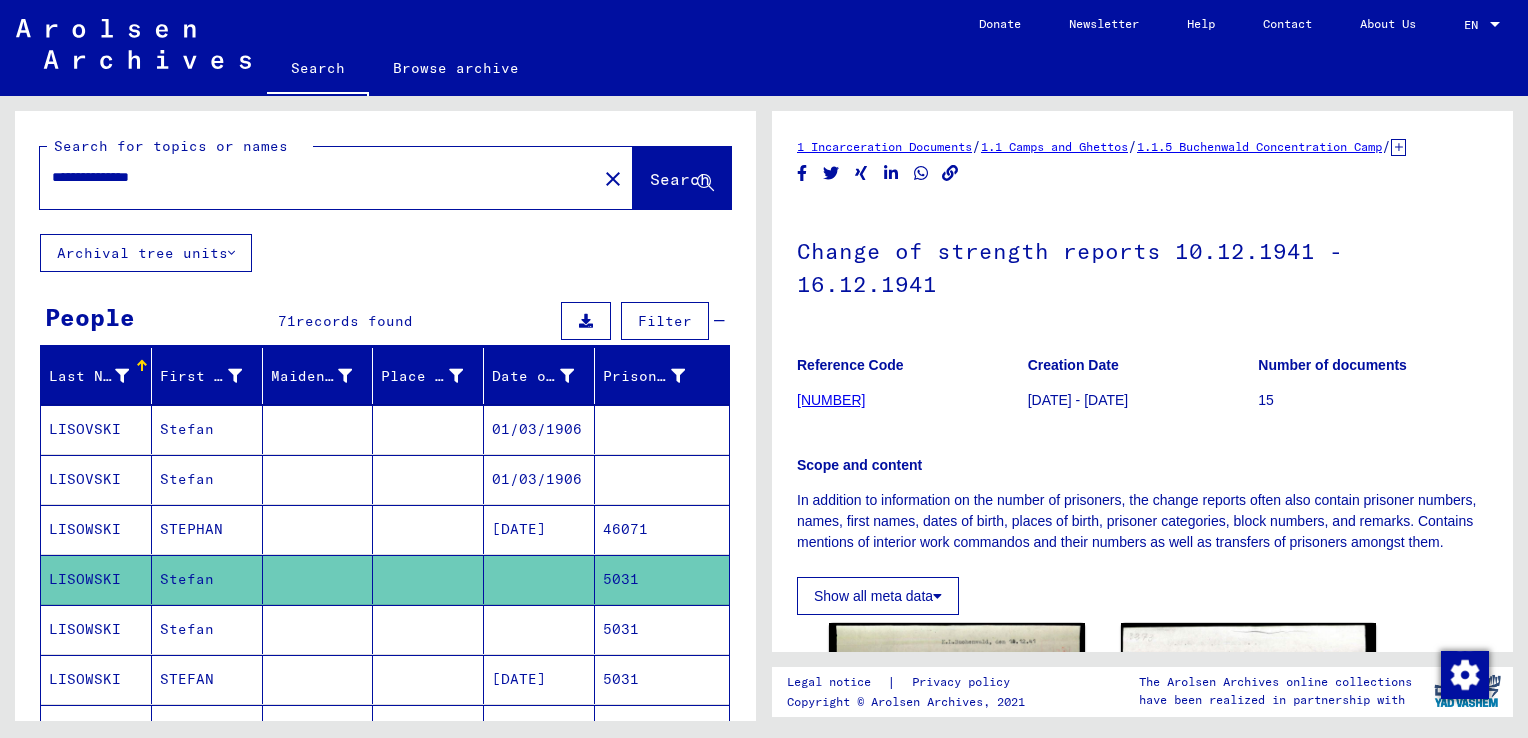 scroll, scrollTop: 0, scrollLeft: 0, axis: both 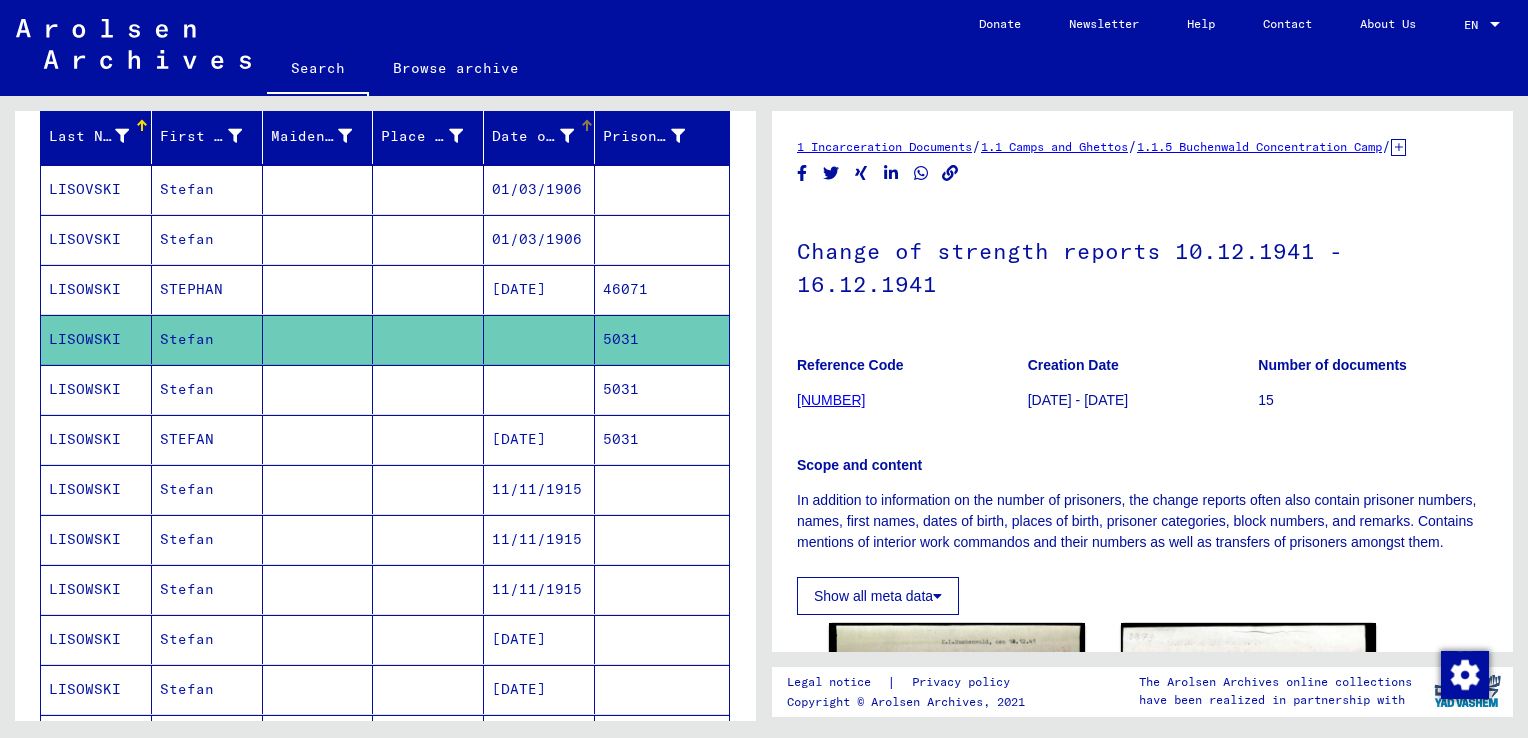 click on "Date of Birth" at bounding box center (533, 136) 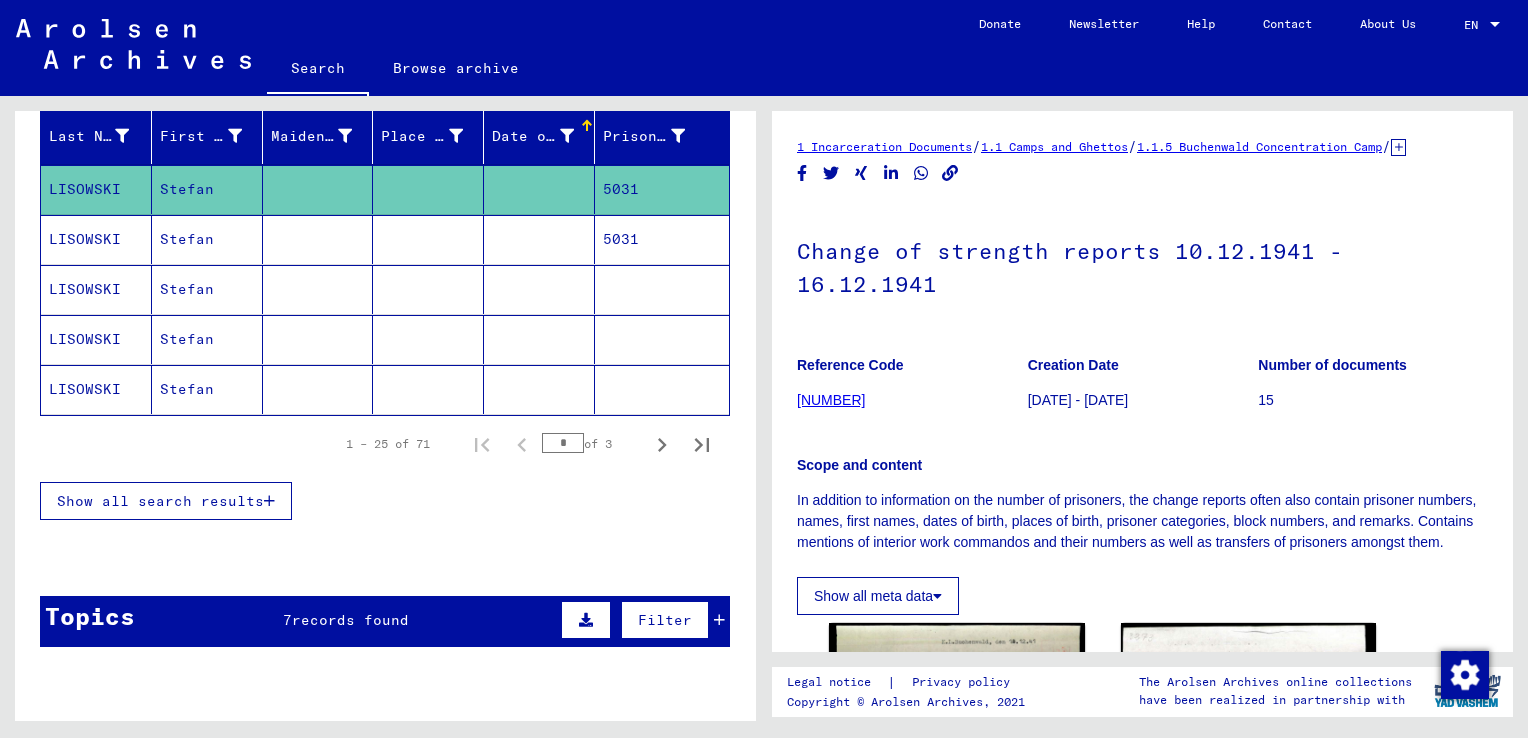 click on "Date of Birth" at bounding box center (533, 136) 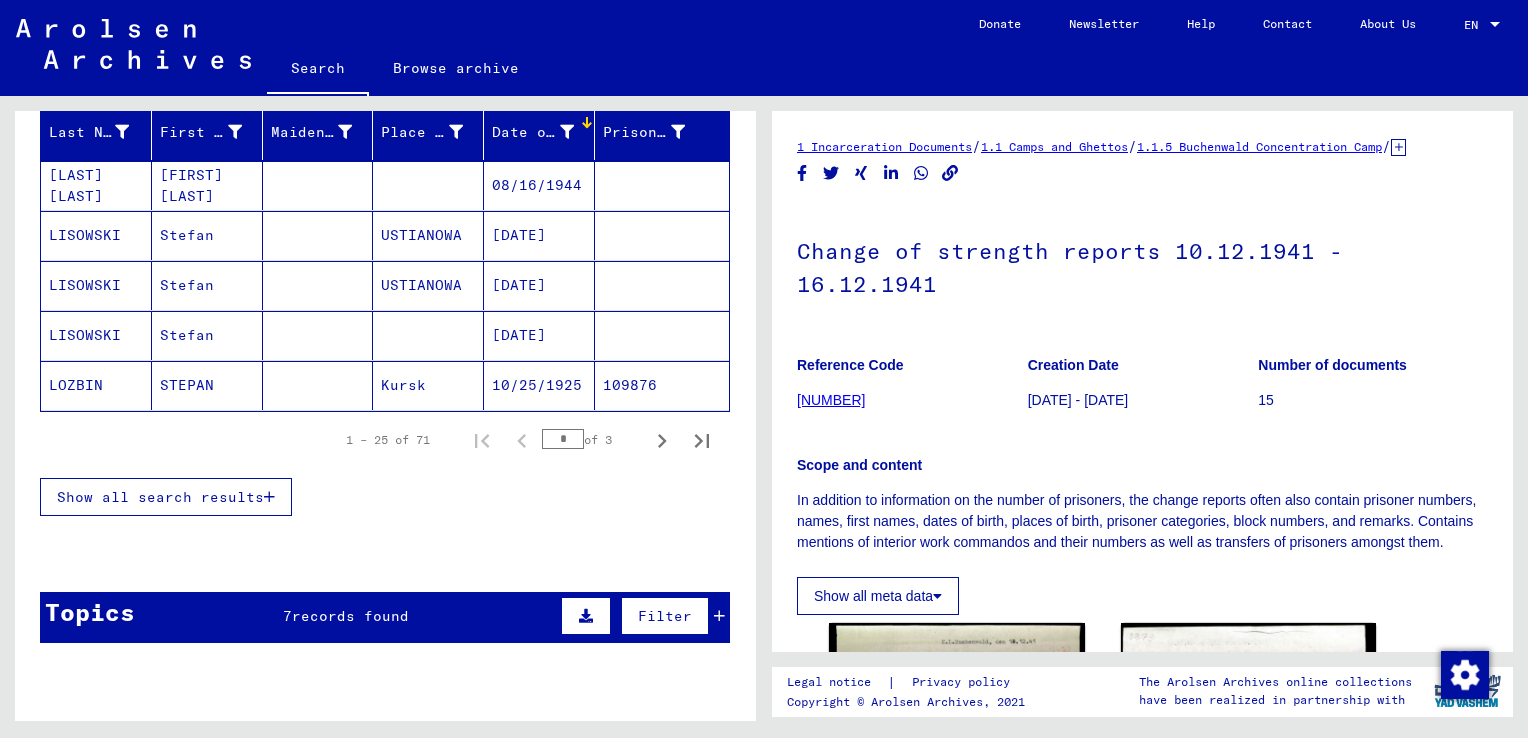 scroll, scrollTop: 240, scrollLeft: 0, axis: vertical 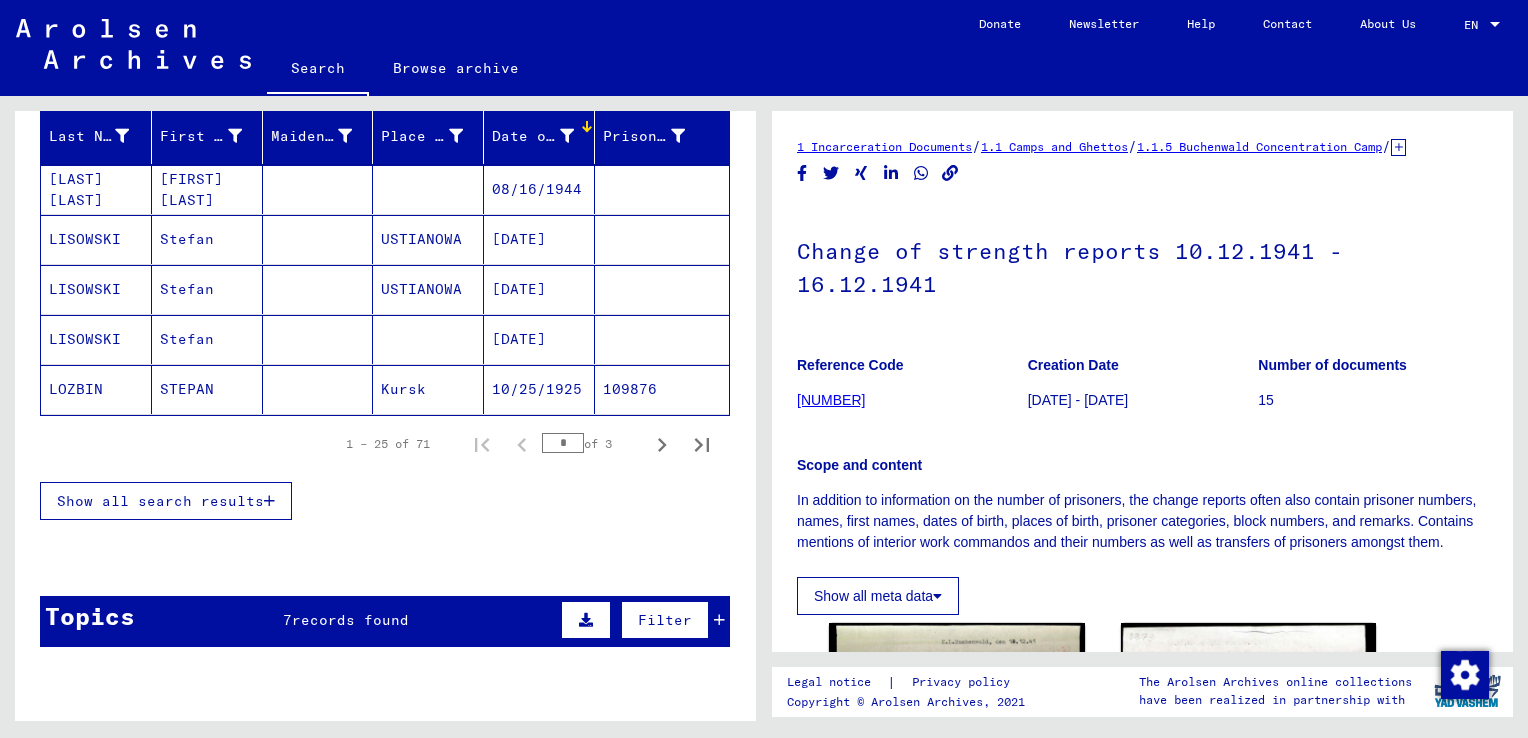 click on "[DATE]" at bounding box center (539, 389) 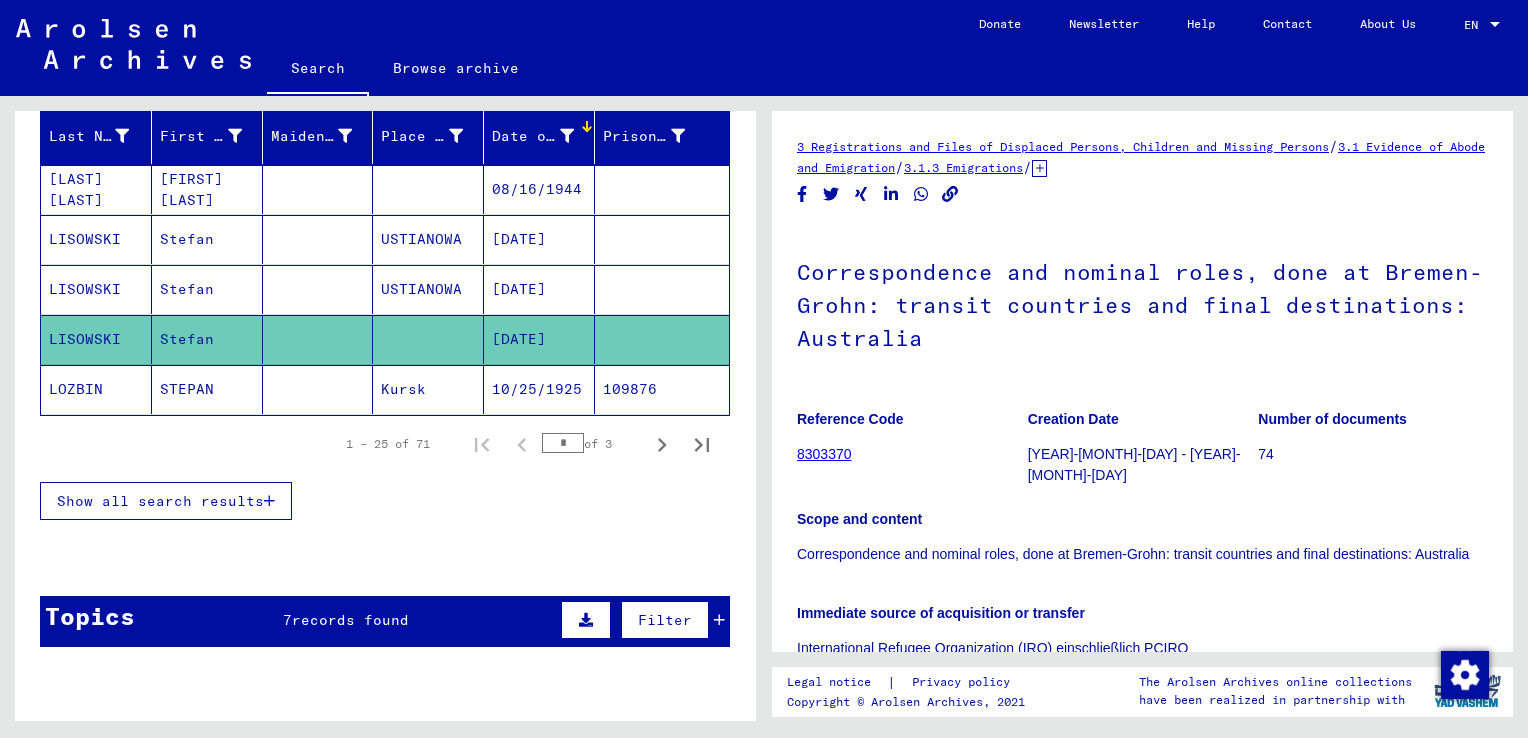 scroll, scrollTop: 0, scrollLeft: 0, axis: both 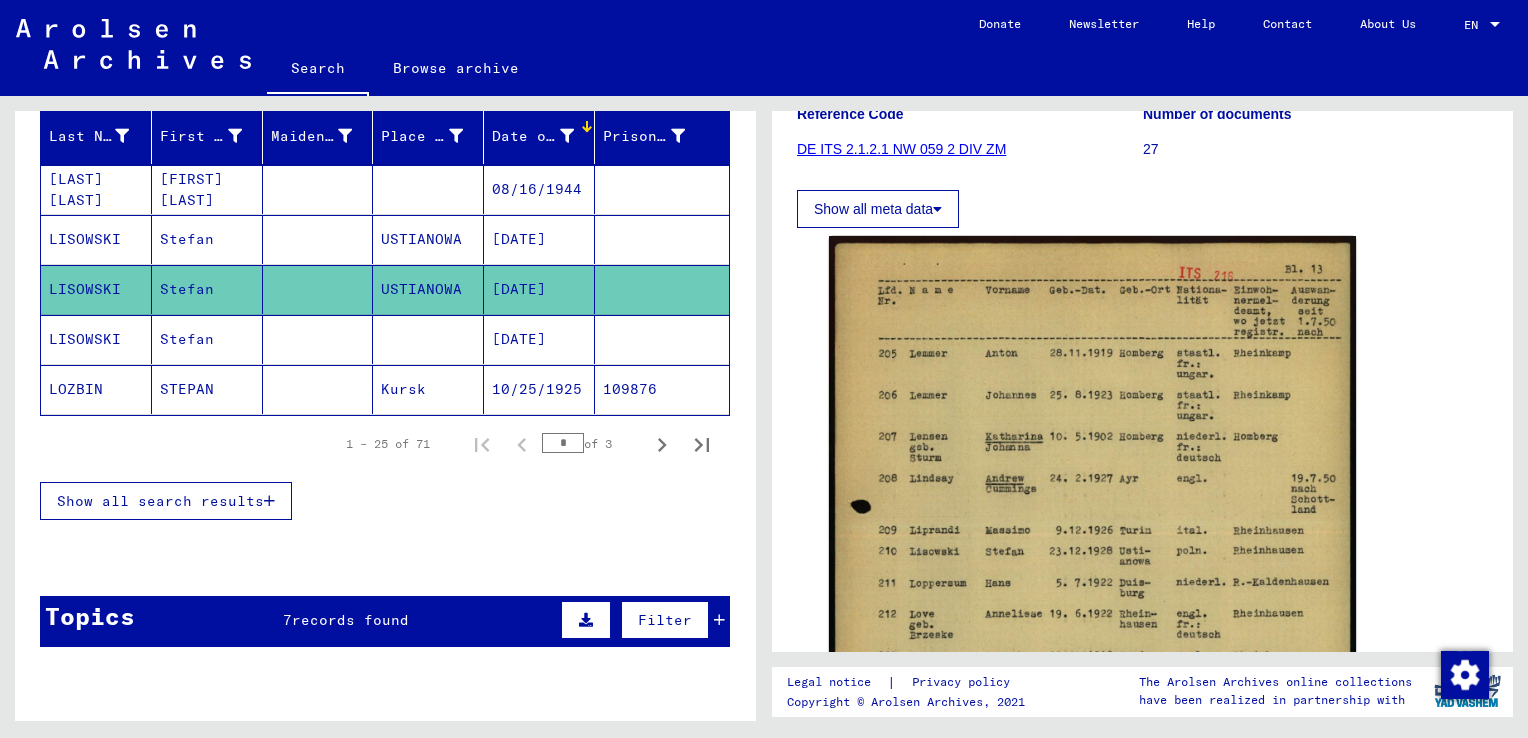click on "Last Name First Name Maiden Name Place of Birth Date of Birth Prisoner # [LAST] [LAST] [LAST] [LAST] [DATE] [LAST] [LAST] [CITY] [DATE] [LAST] [LAST] [CITY] [DATE] [LAST] [LAST] [DATE] [LAST] [FIRST] [CITY] [DATE] [NUMBER] [NUMBER] - [NUMBER] of [NUMBER] * of [NUMBER] Show all search results Signature Last Name First Name Maiden Name Place of Birth Date of Birth Prisoner # Father (adoptive father) Mother (adoptive mother) Religion Nationality Occupaton Place of incarceration Date of decease Last residence Last residence (Country) Last residence (District) Last residence (Province) Last residence (Town) Last residence (Part of town) Last residence (Street) Last residence (House number) [NUMBER] - Nationality/origin of person listed : Polish [LAST] [LAST] [FIRST] [DATE] [NUMBER] - Names in "phonetical" order from L [LAST] [FIRST] [CITY] [DATE] [LAST] [LAST]" at bounding box center (385, 327) 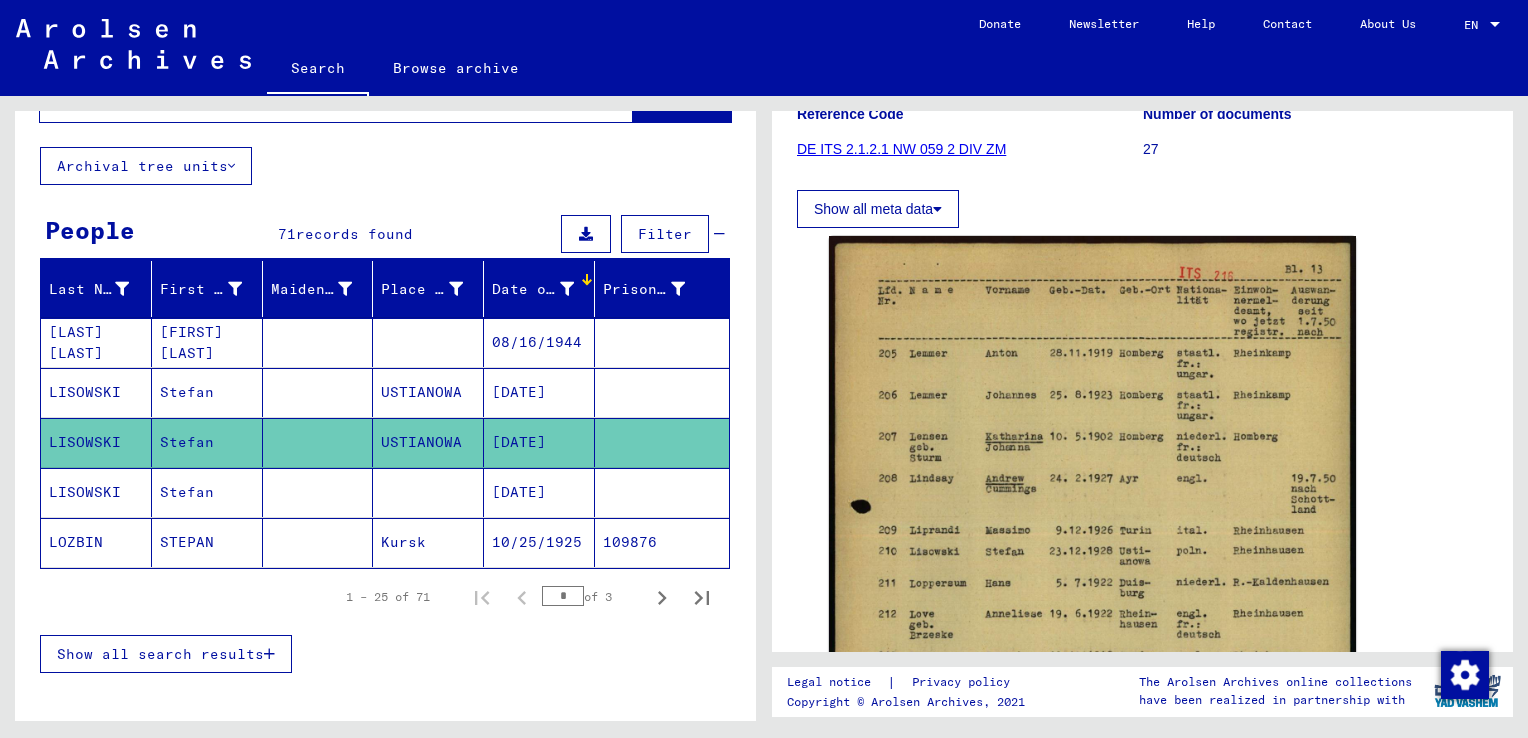 scroll, scrollTop: 80, scrollLeft: 0, axis: vertical 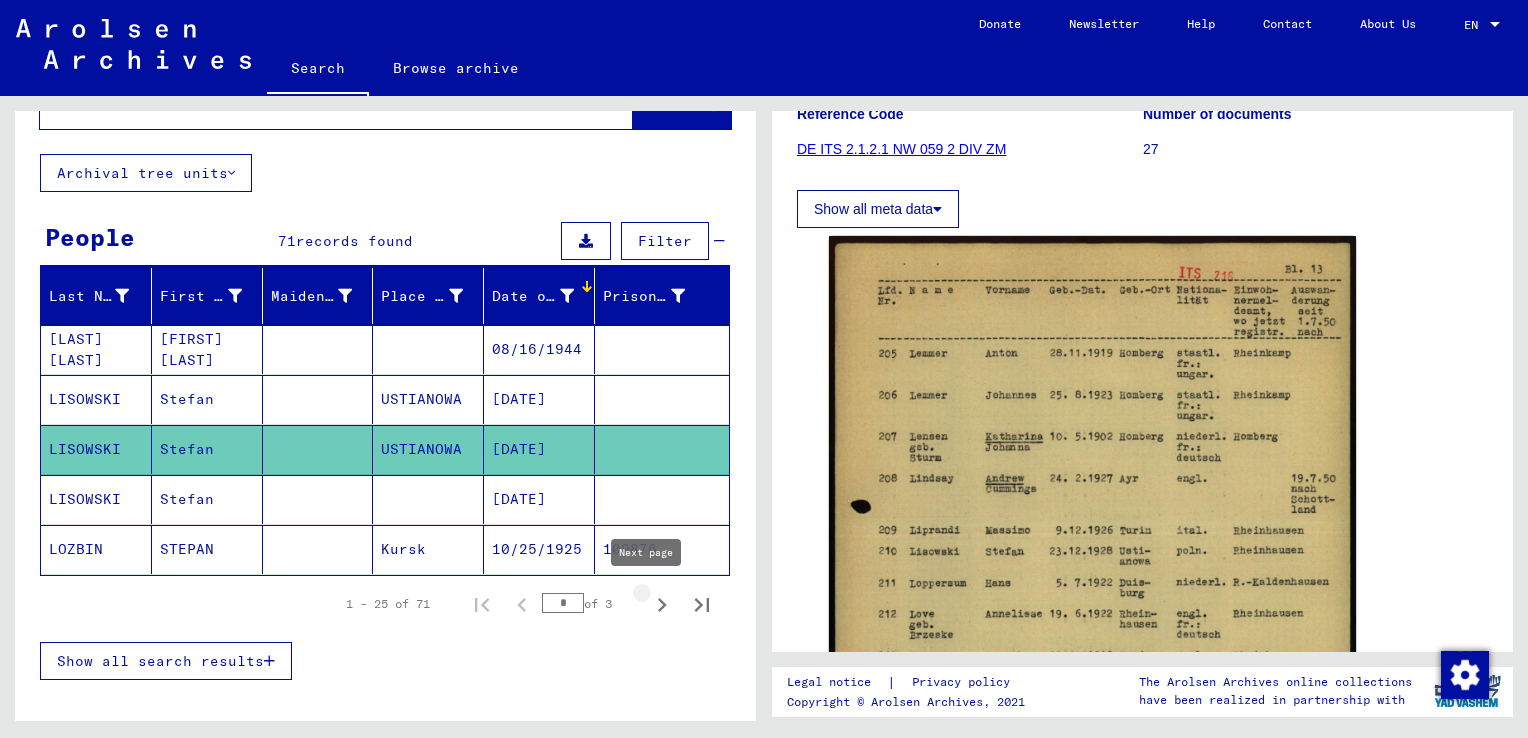 click 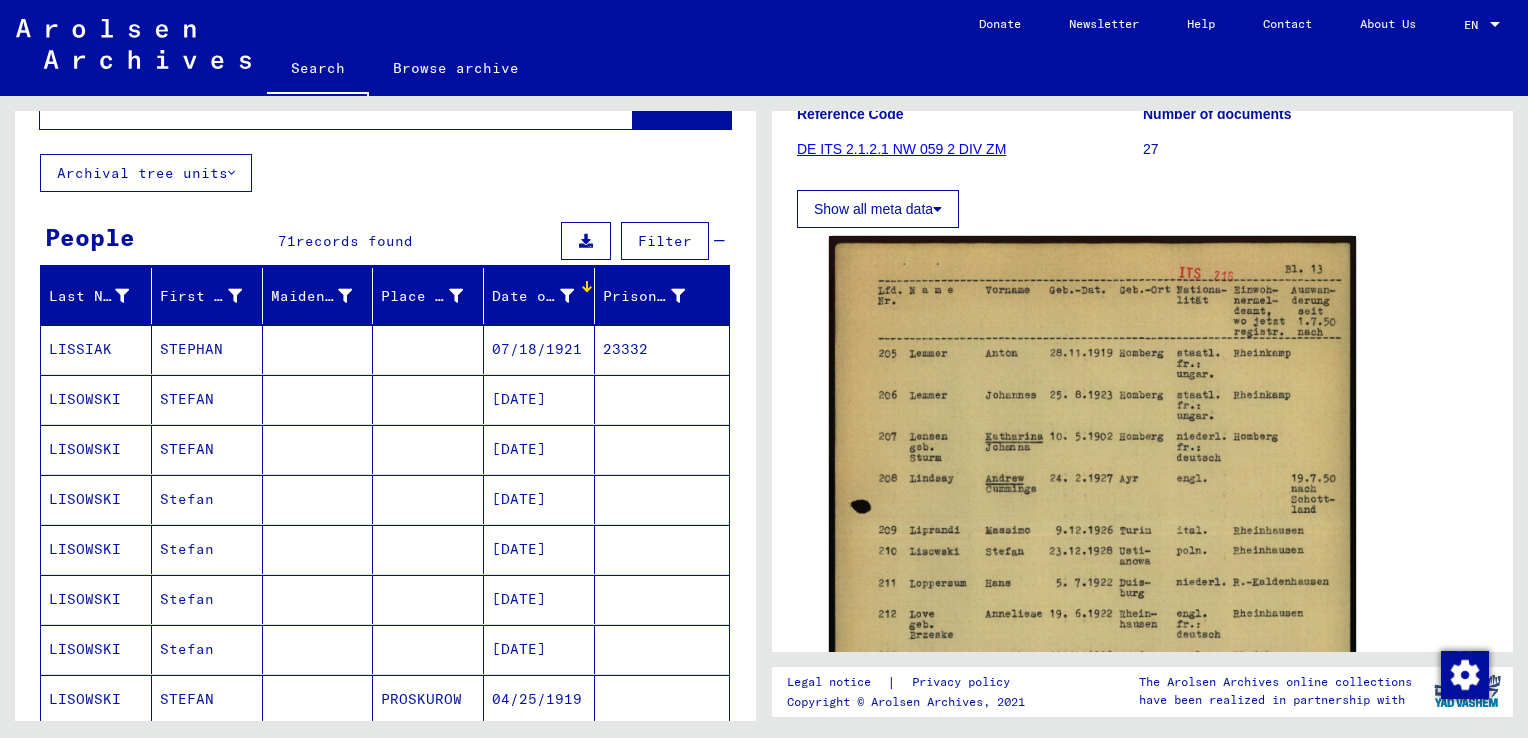 drag, startPoint x: 740, startPoint y: 258, endPoint x: 706, endPoint y: 178, distance: 86.925255 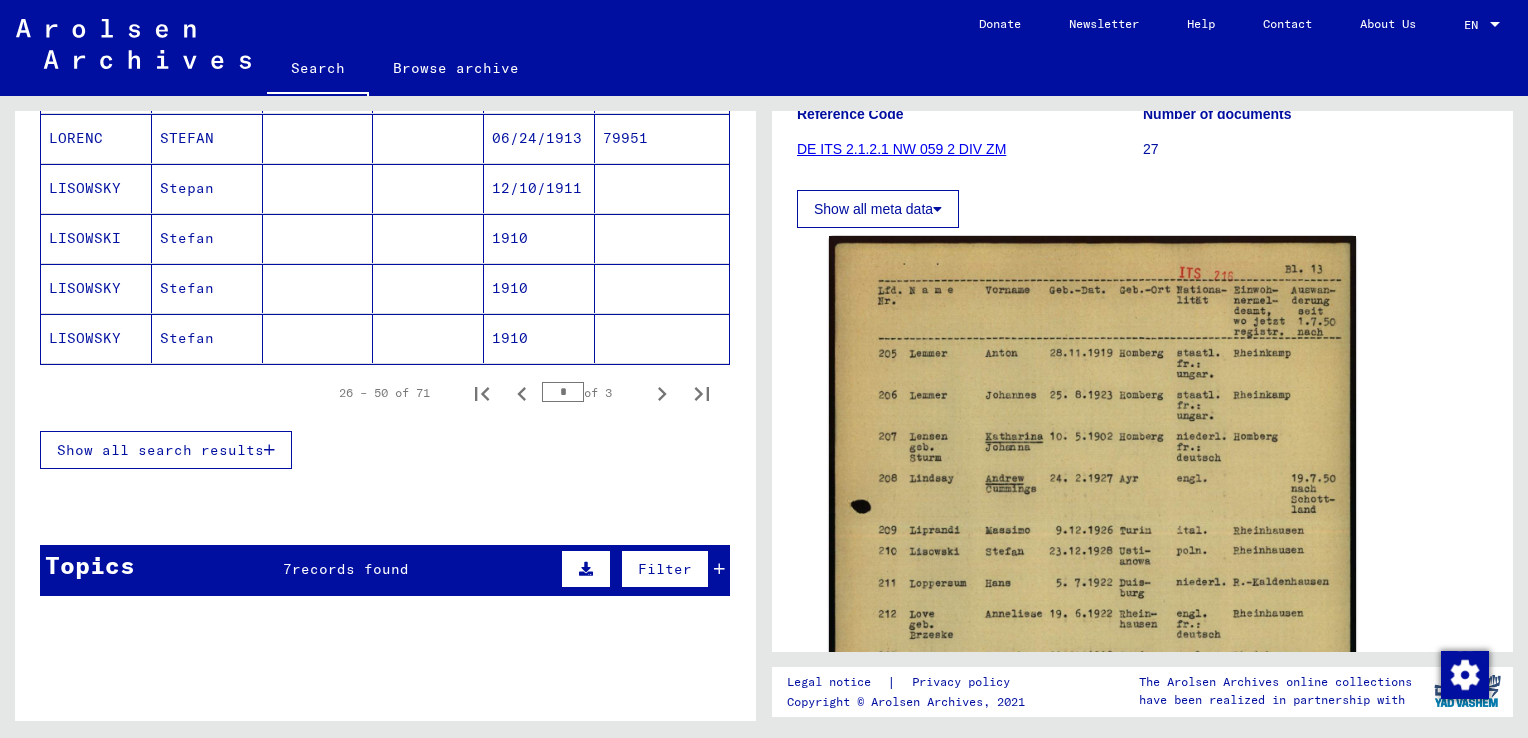 scroll, scrollTop: 1332, scrollLeft: 0, axis: vertical 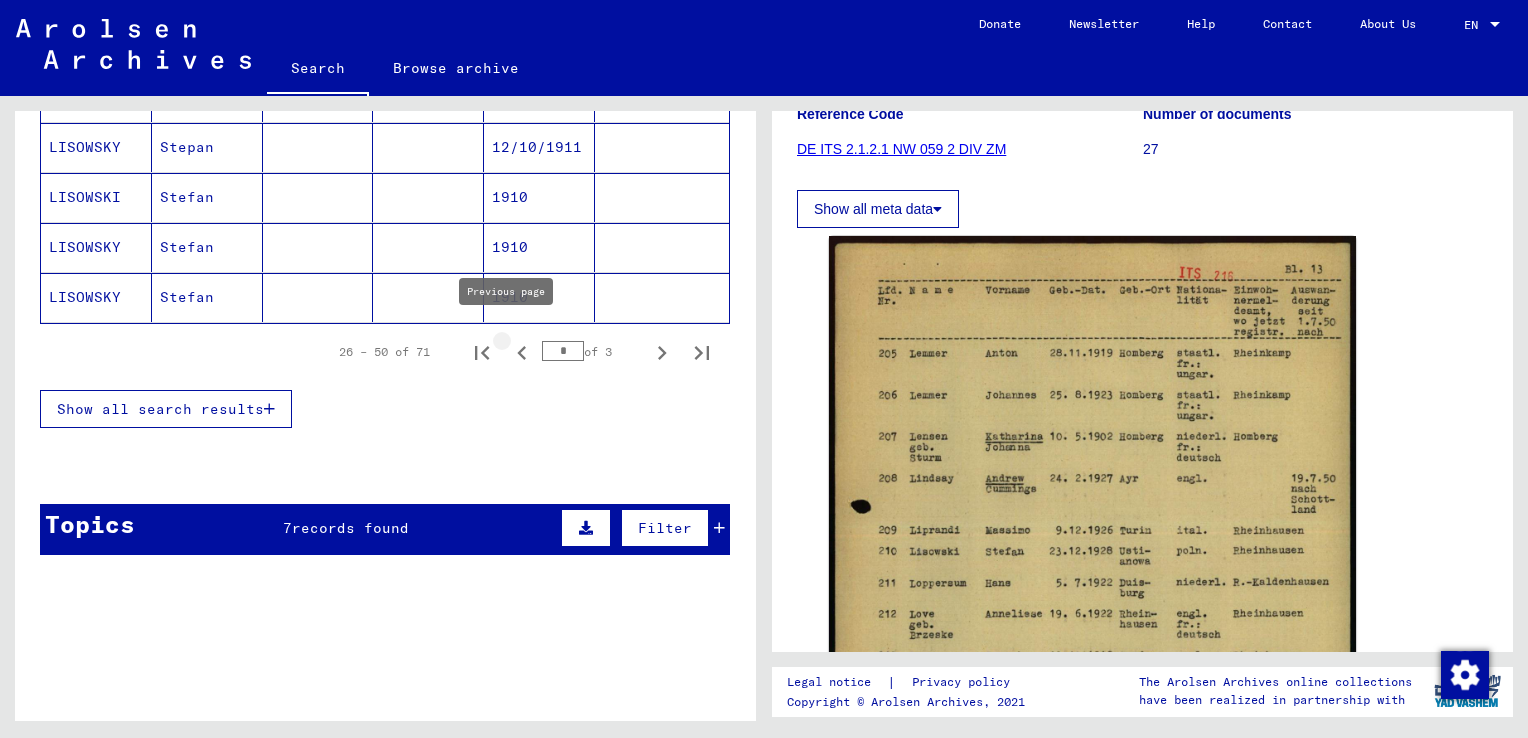 click 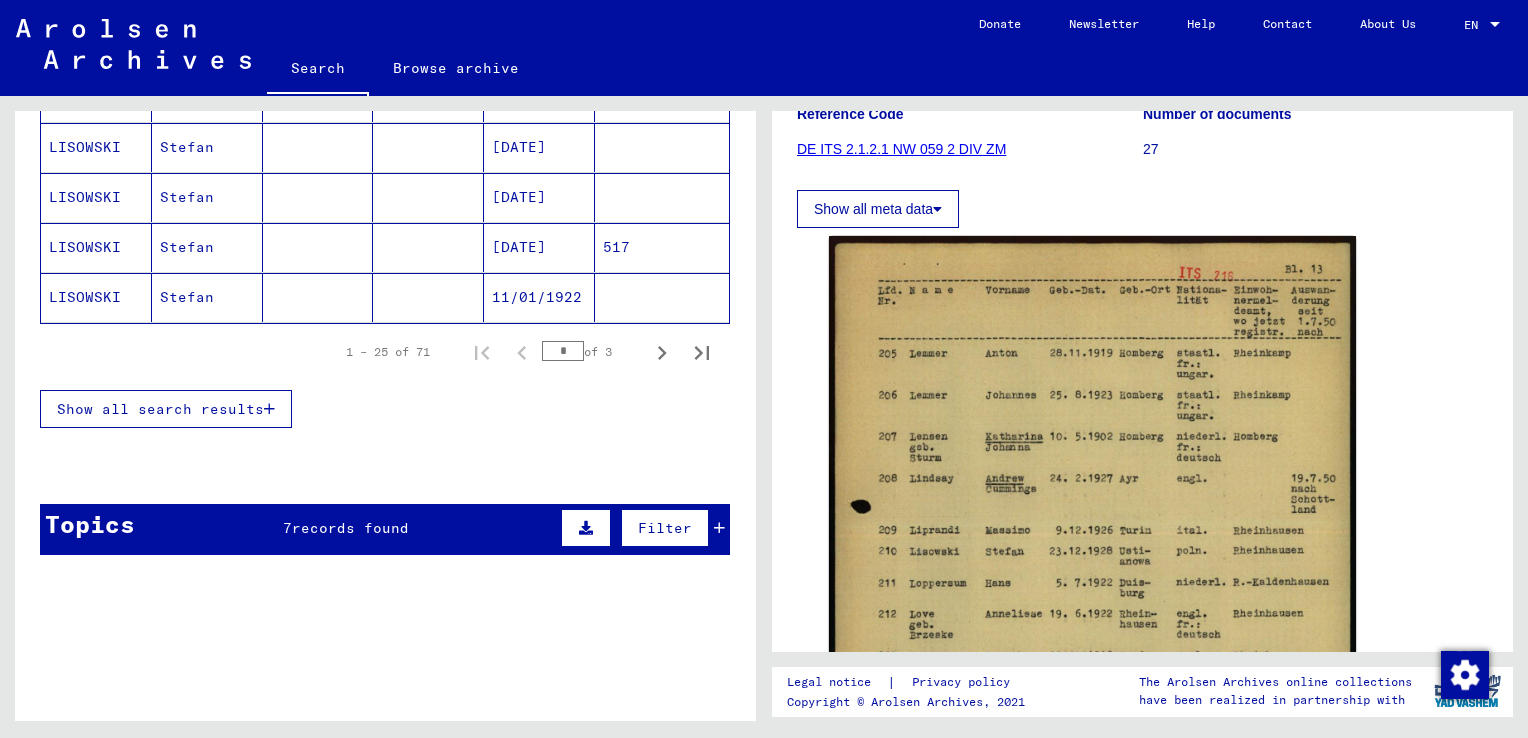 scroll, scrollTop: 0, scrollLeft: 0, axis: both 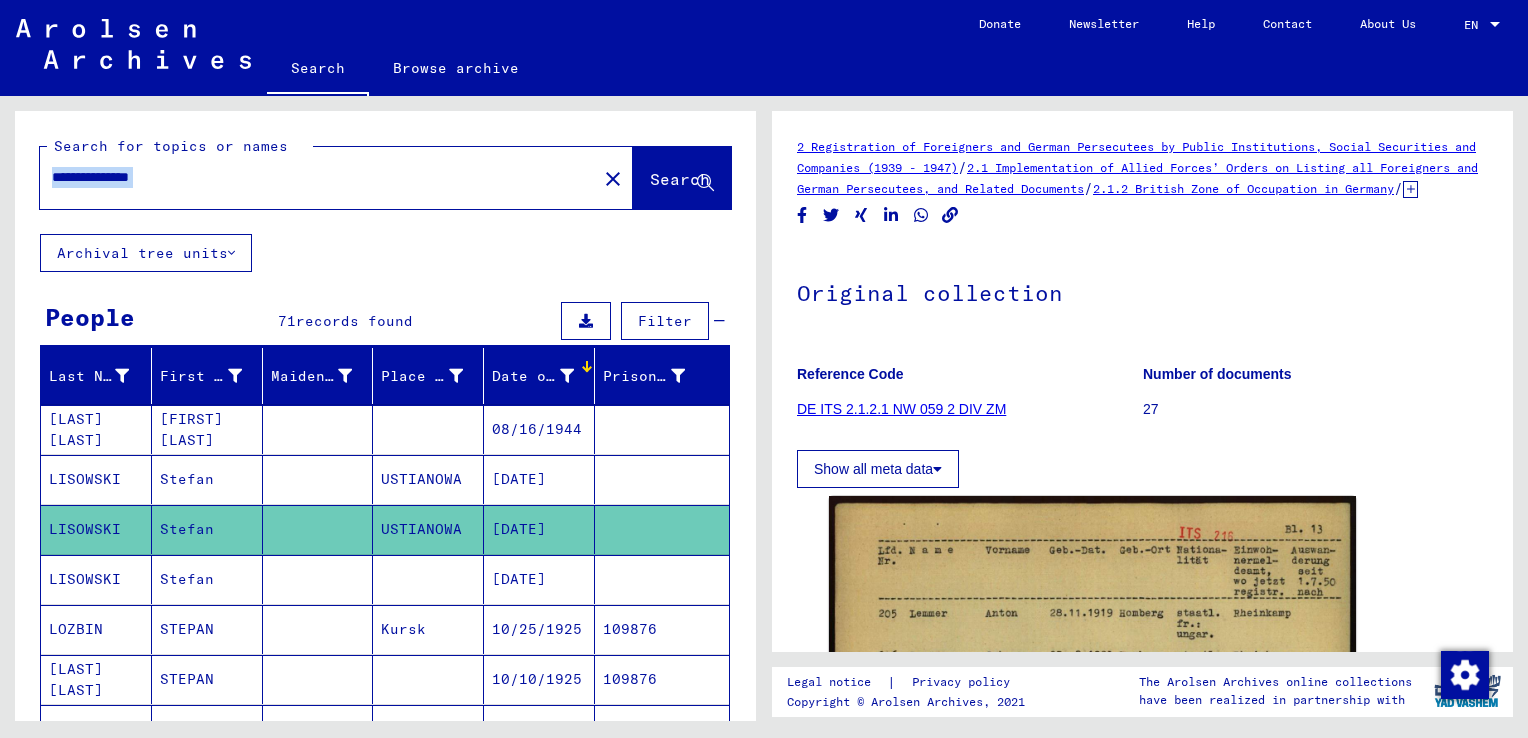 click on "**********" at bounding box center [318, 177] 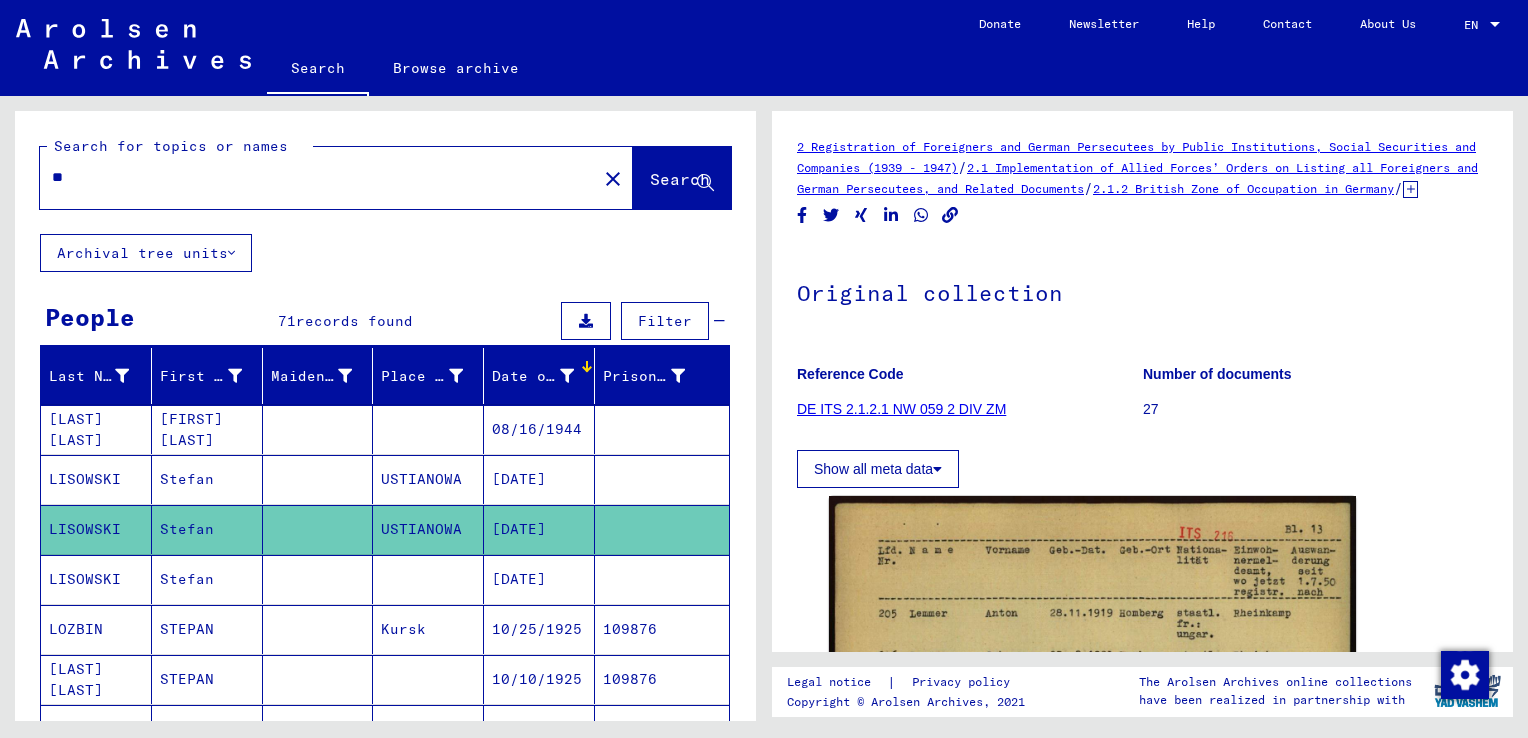 type on "*" 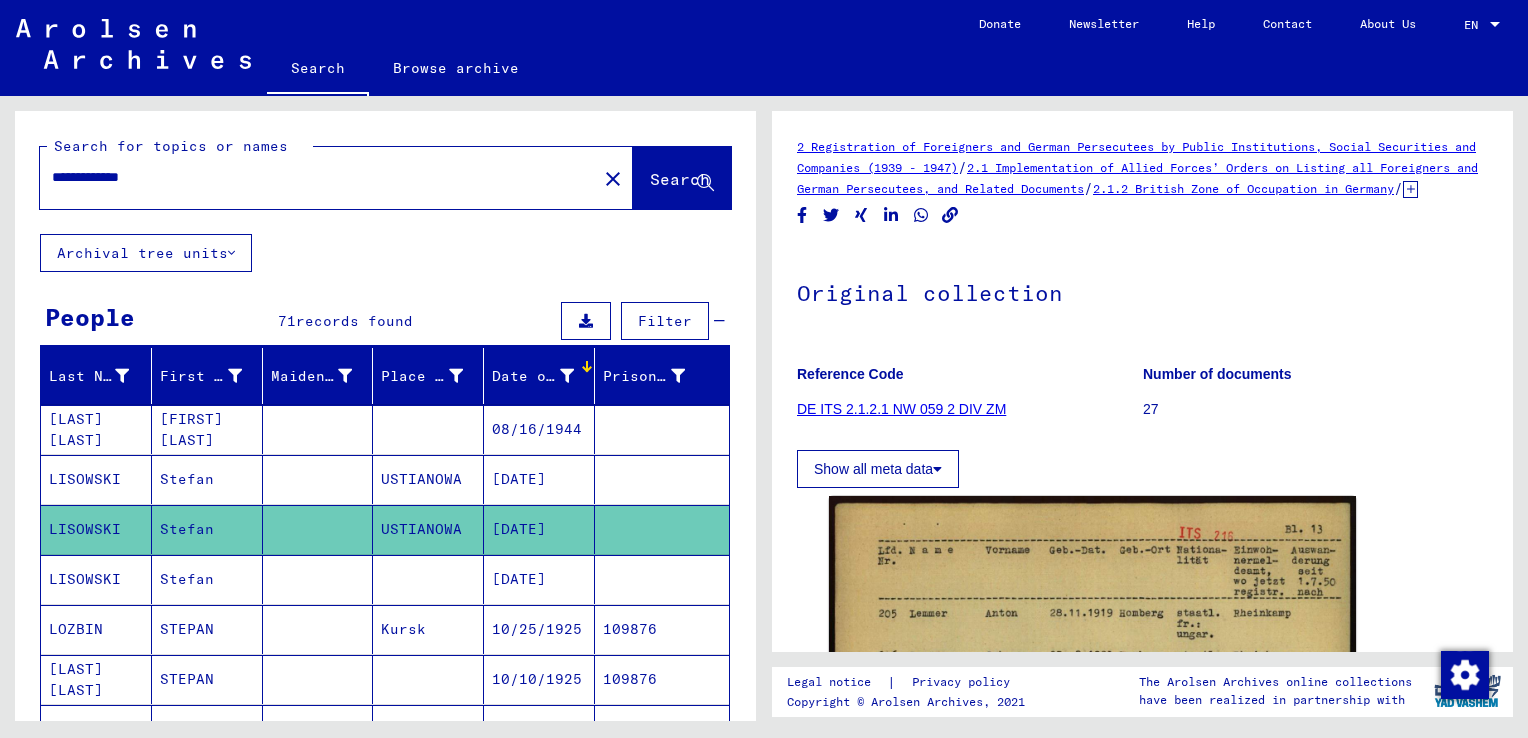 type on "**********" 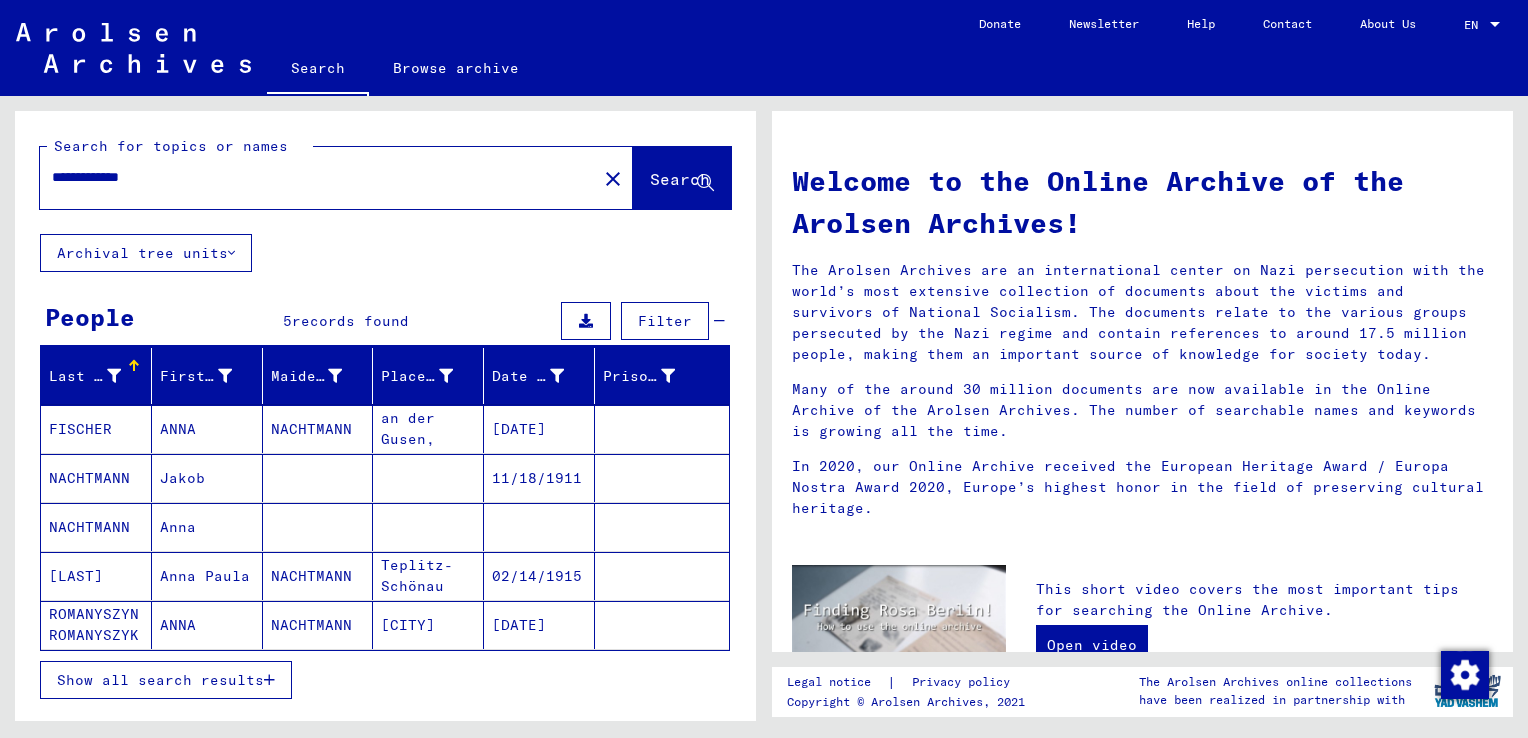 click on "Anna" at bounding box center [207, 576] 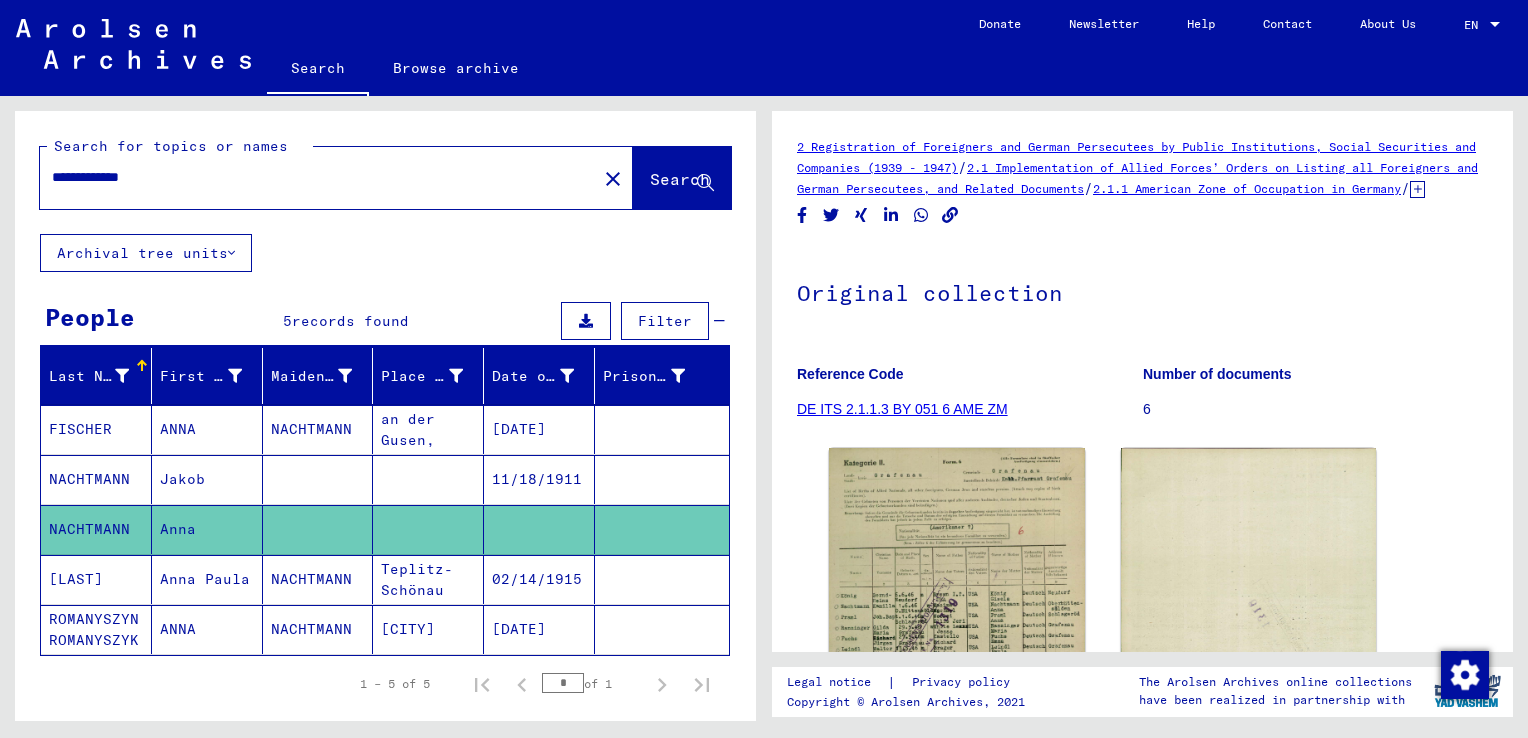 scroll, scrollTop: 0, scrollLeft: 0, axis: both 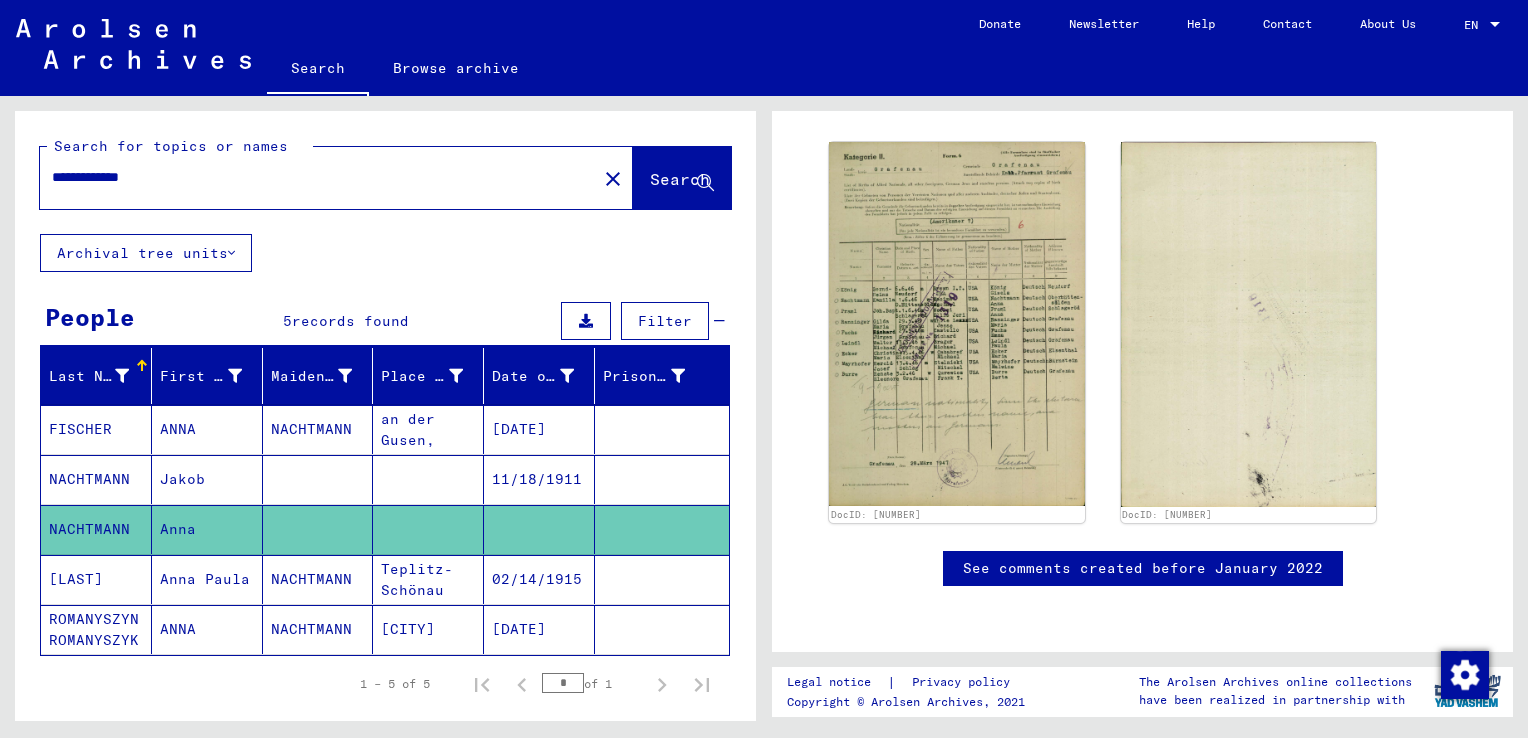 click on "**********" 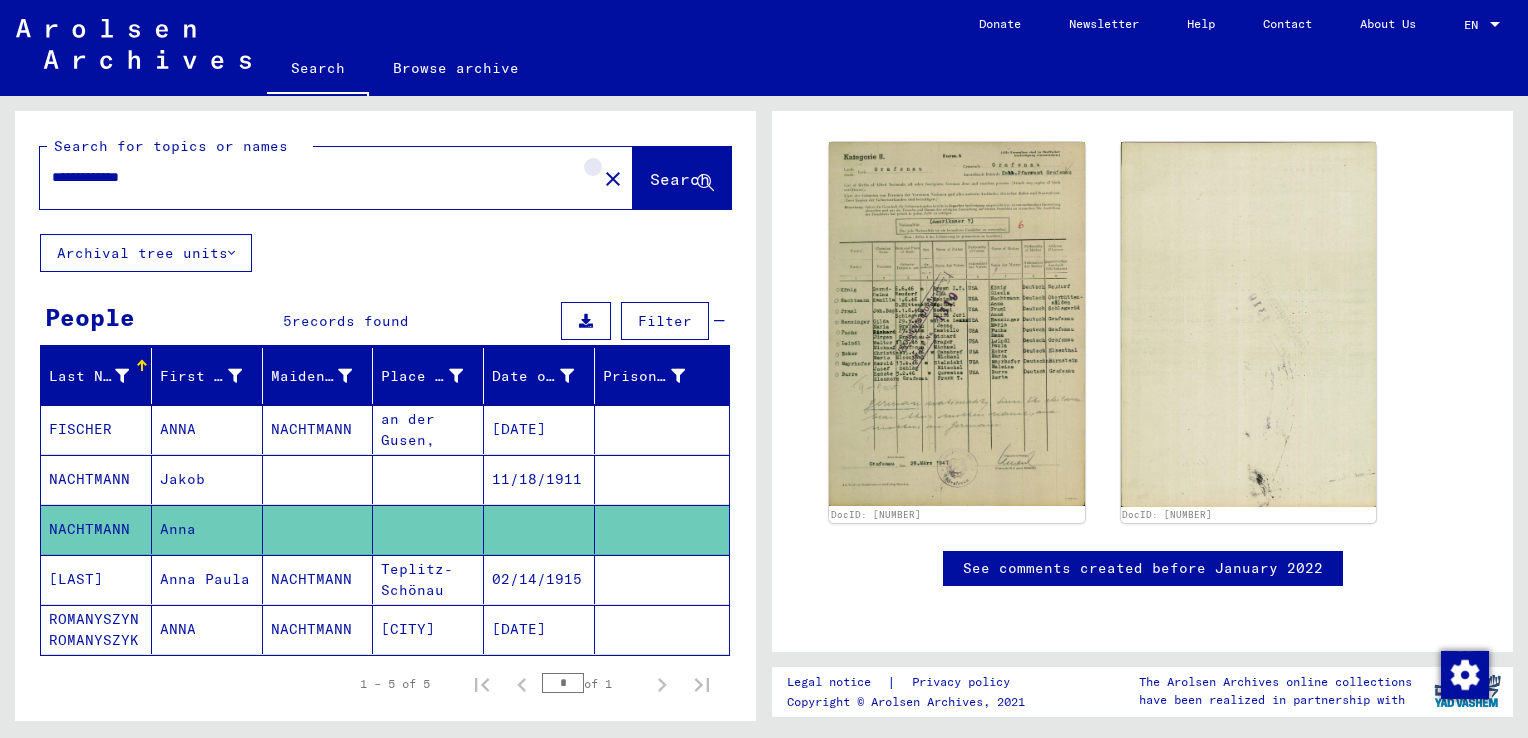 click on "close" 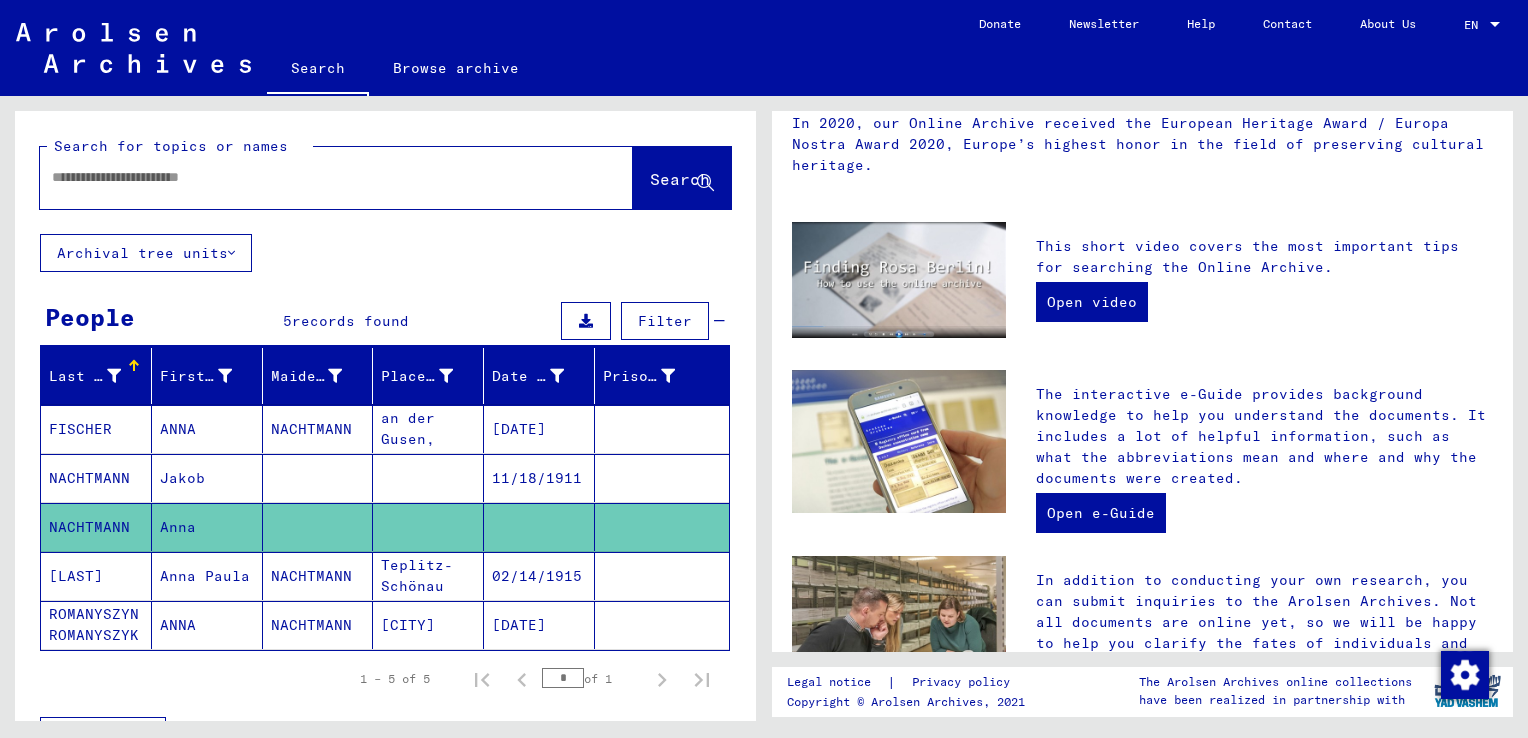 scroll, scrollTop: 0, scrollLeft: 0, axis: both 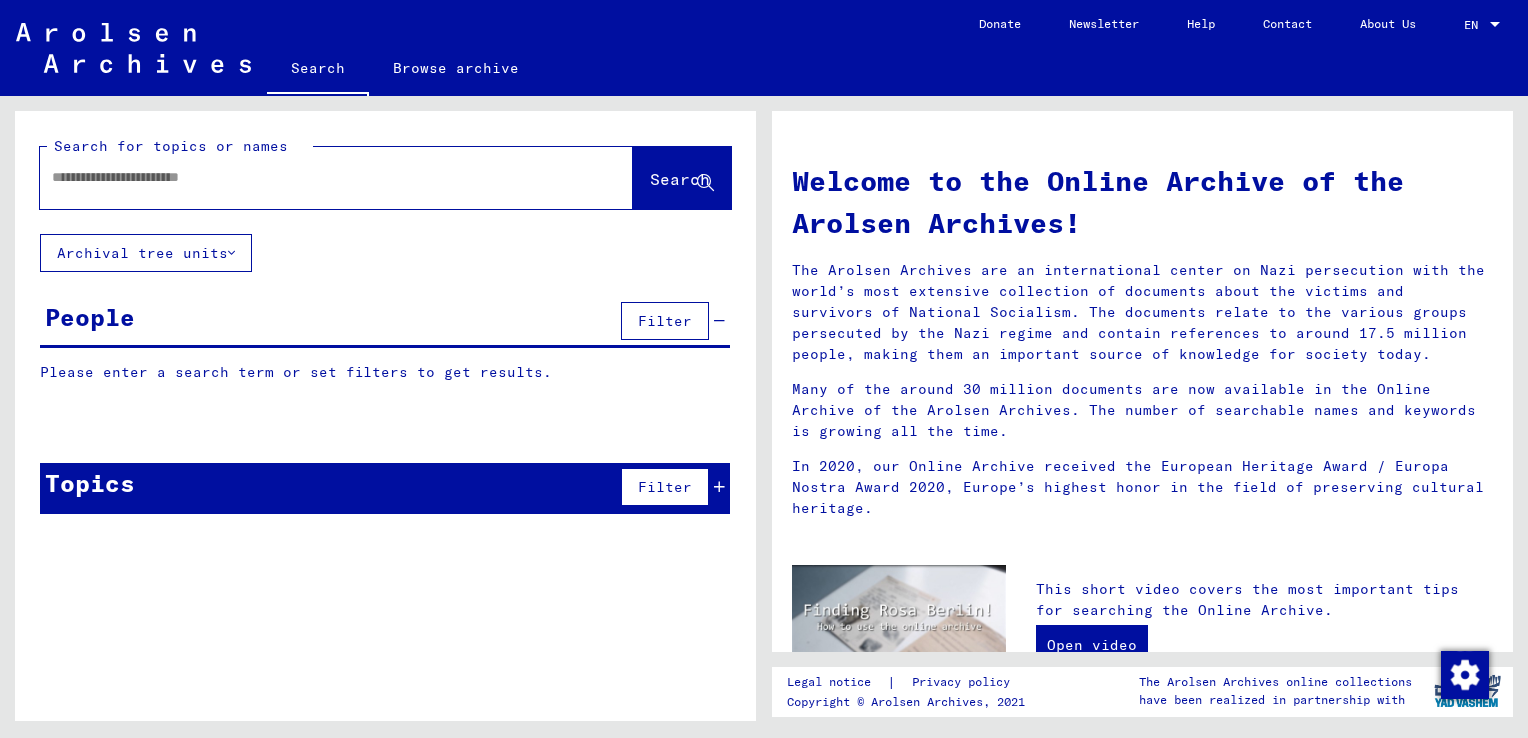 click at bounding box center (312, 177) 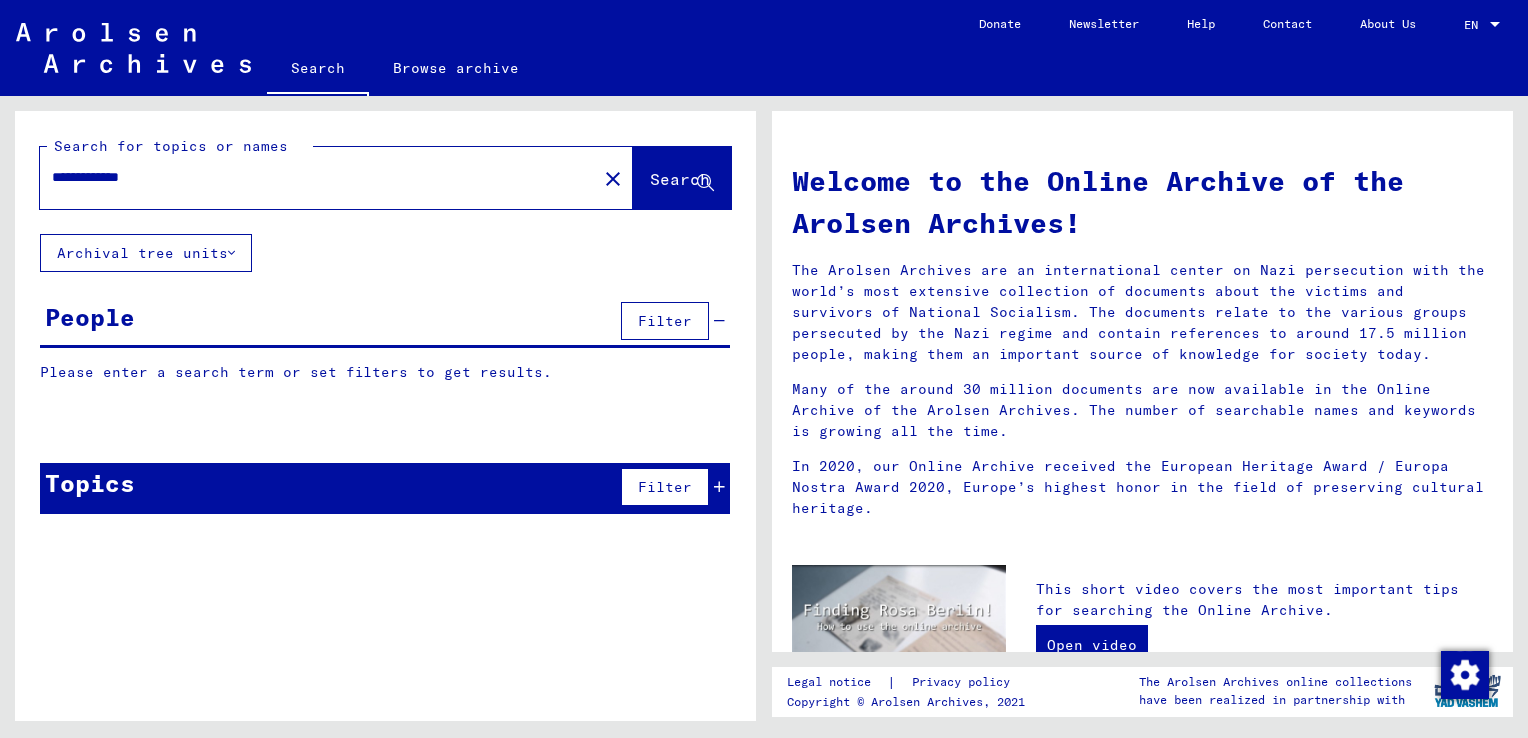 type on "**********" 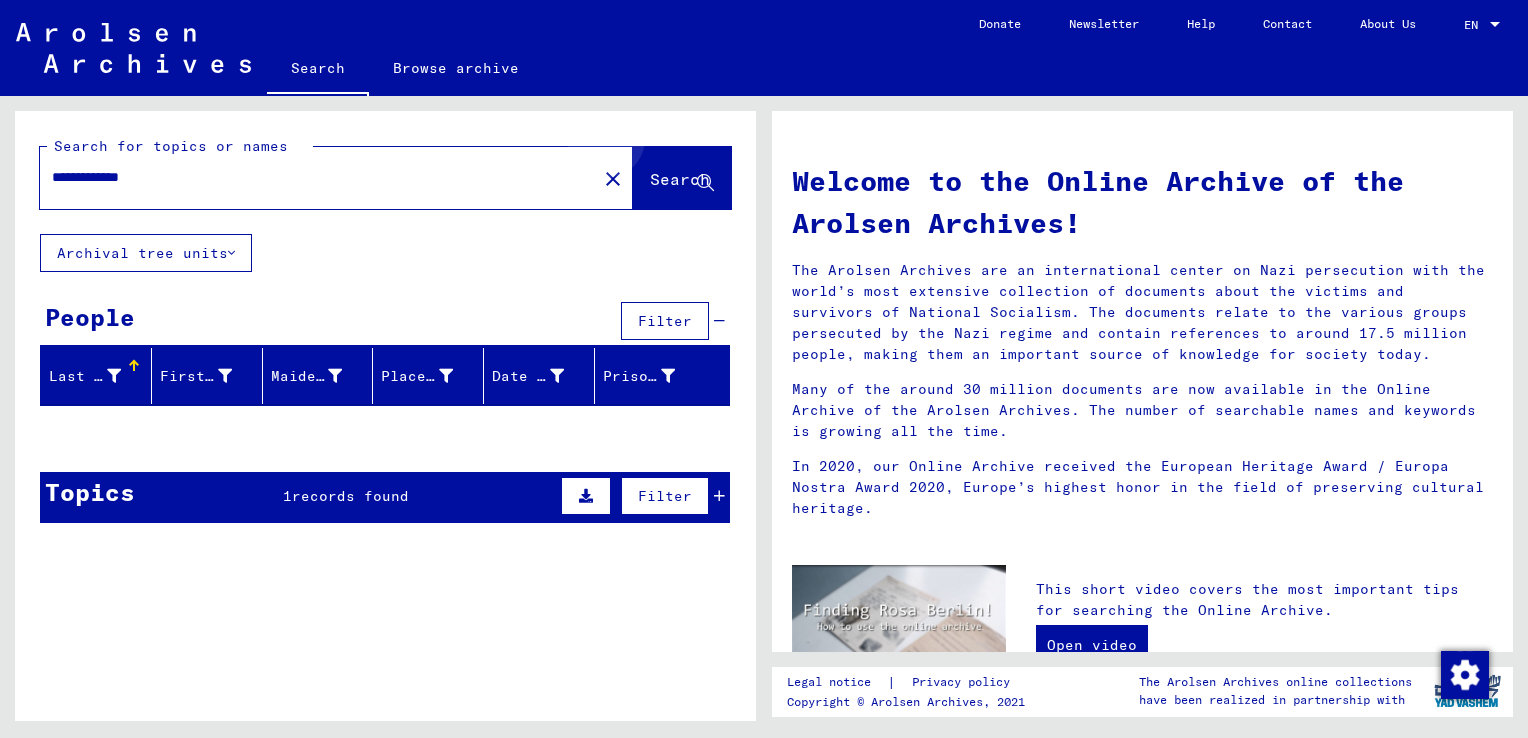 click on "Search" 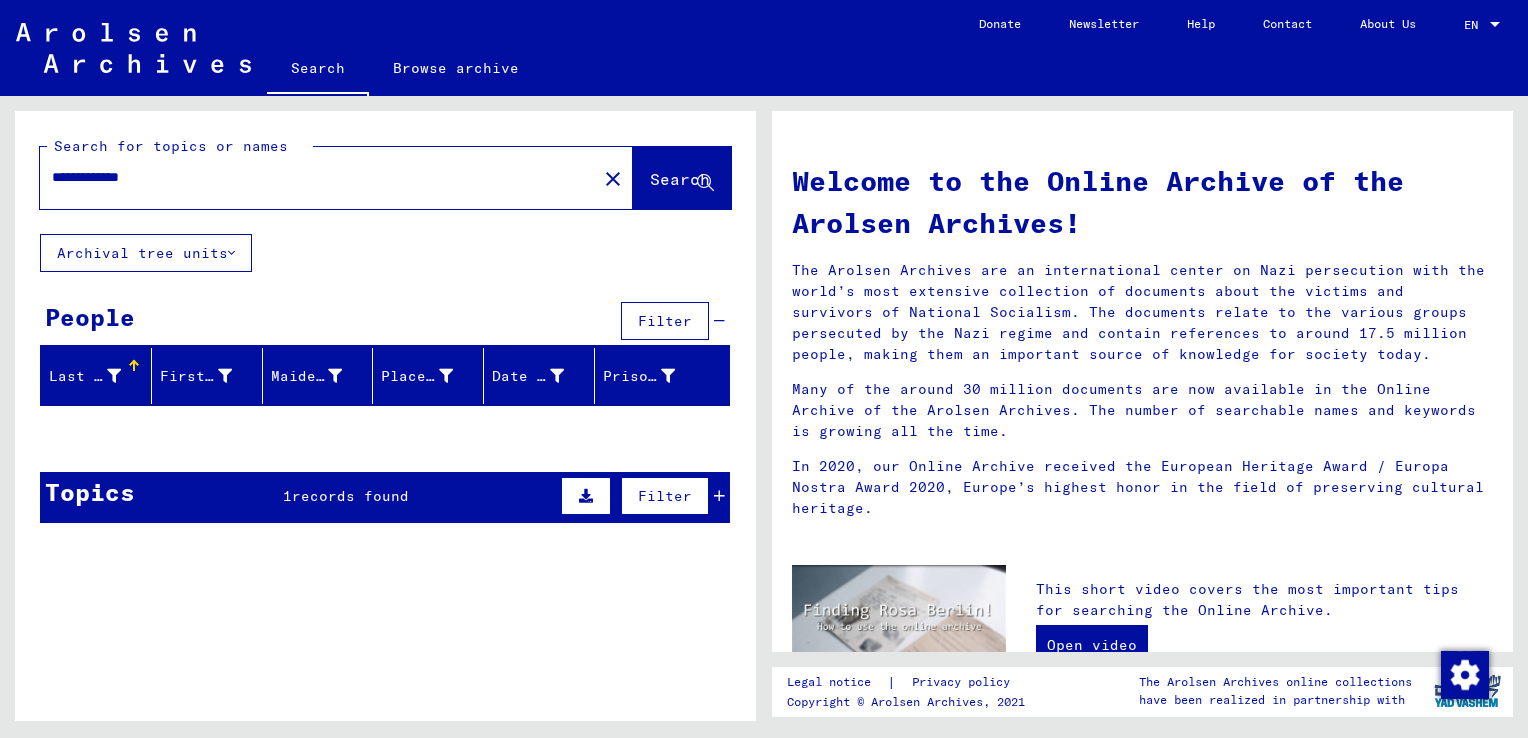 type 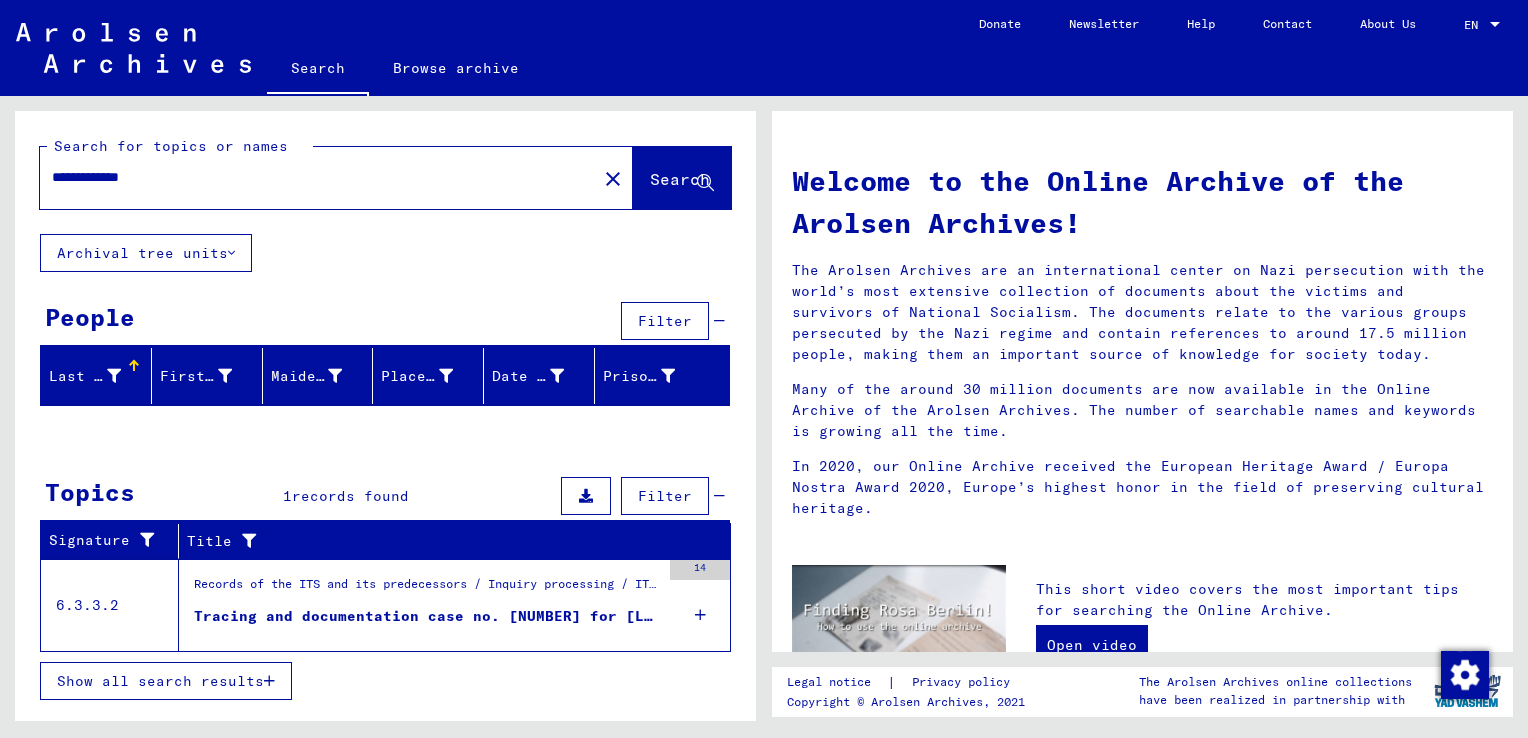click on "Tracing and documentation case no. [NUMBER] for [LAST], [FIRST] born [DATE]" at bounding box center [427, 616] 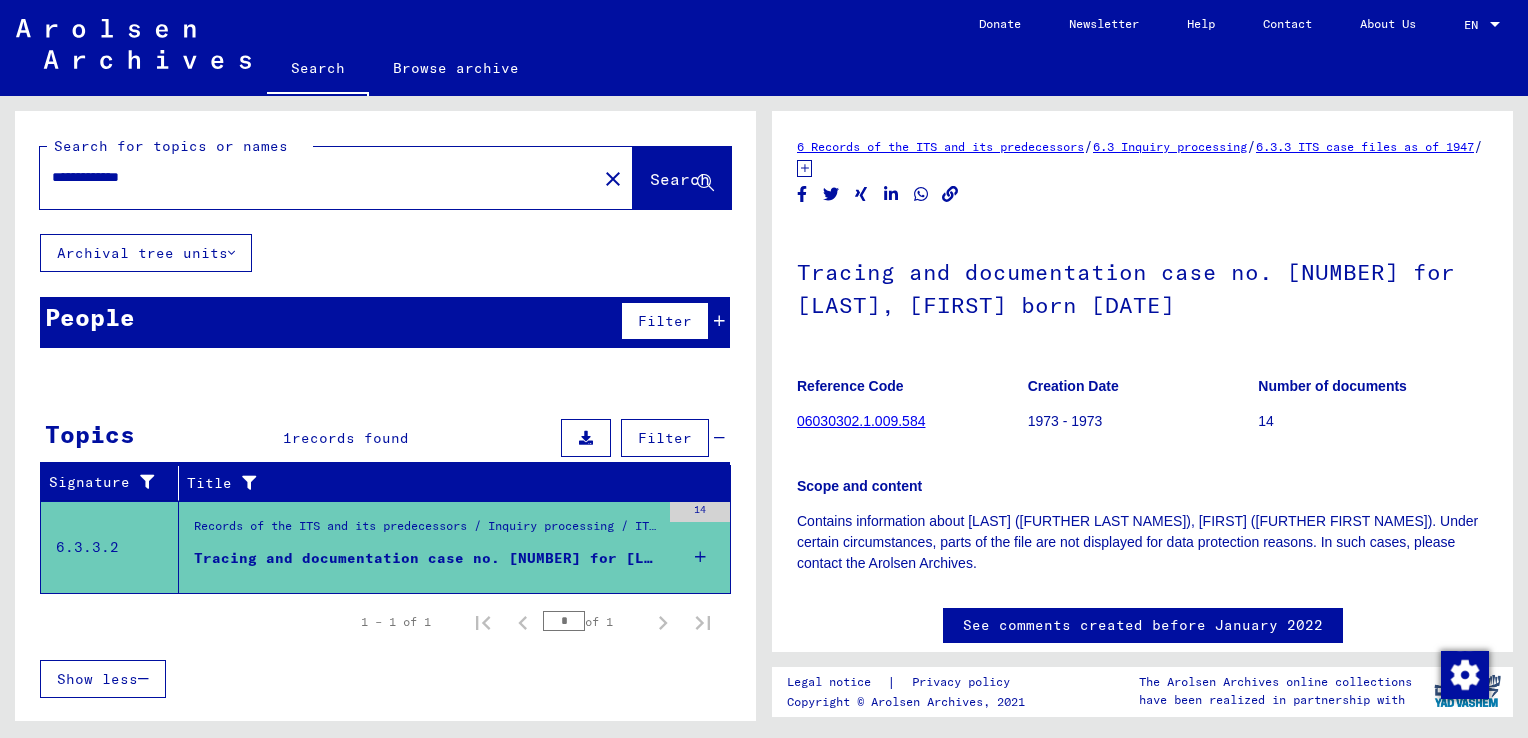 scroll, scrollTop: 0, scrollLeft: 0, axis: both 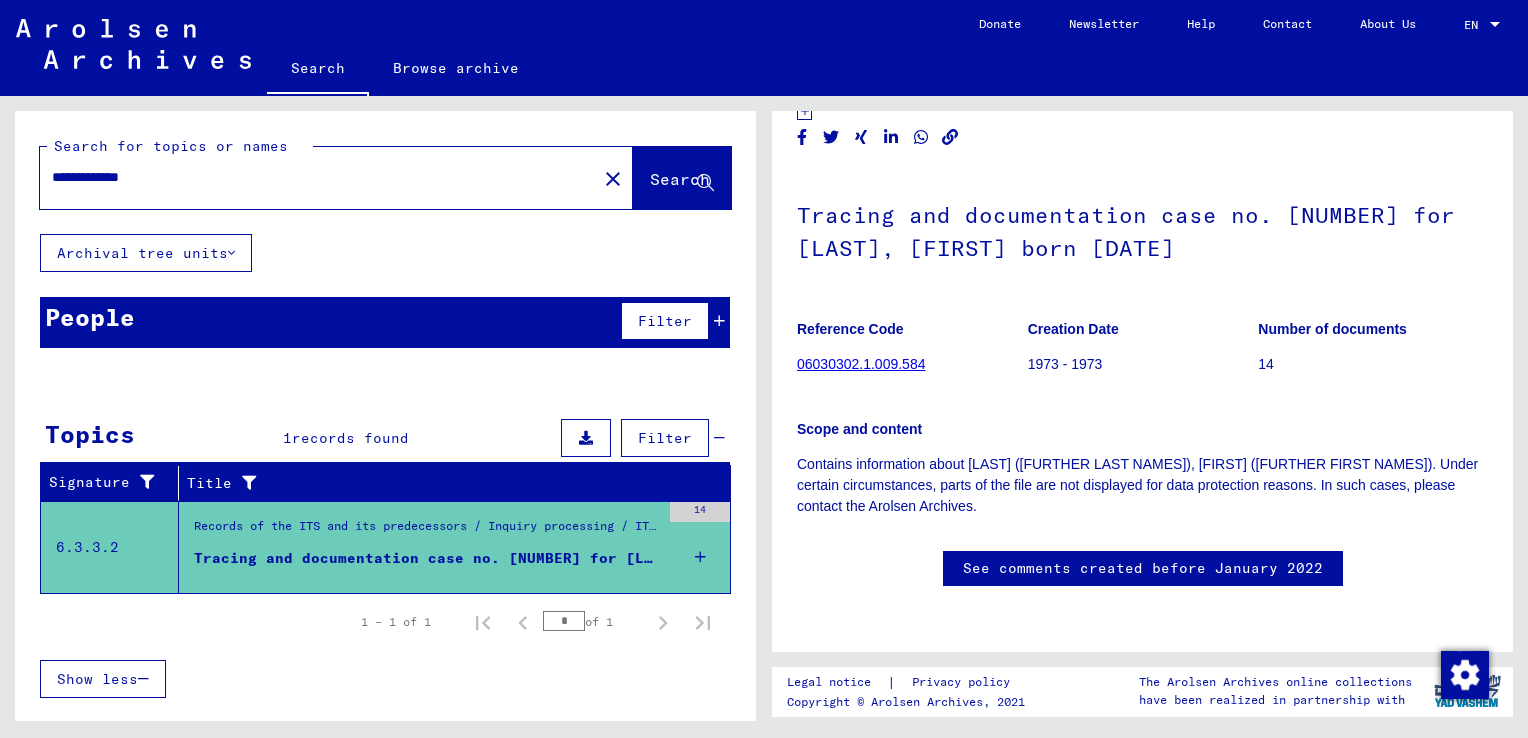 drag, startPoint x: 228, startPoint y: 185, endPoint x: -4, endPoint y: 182, distance: 232.0194 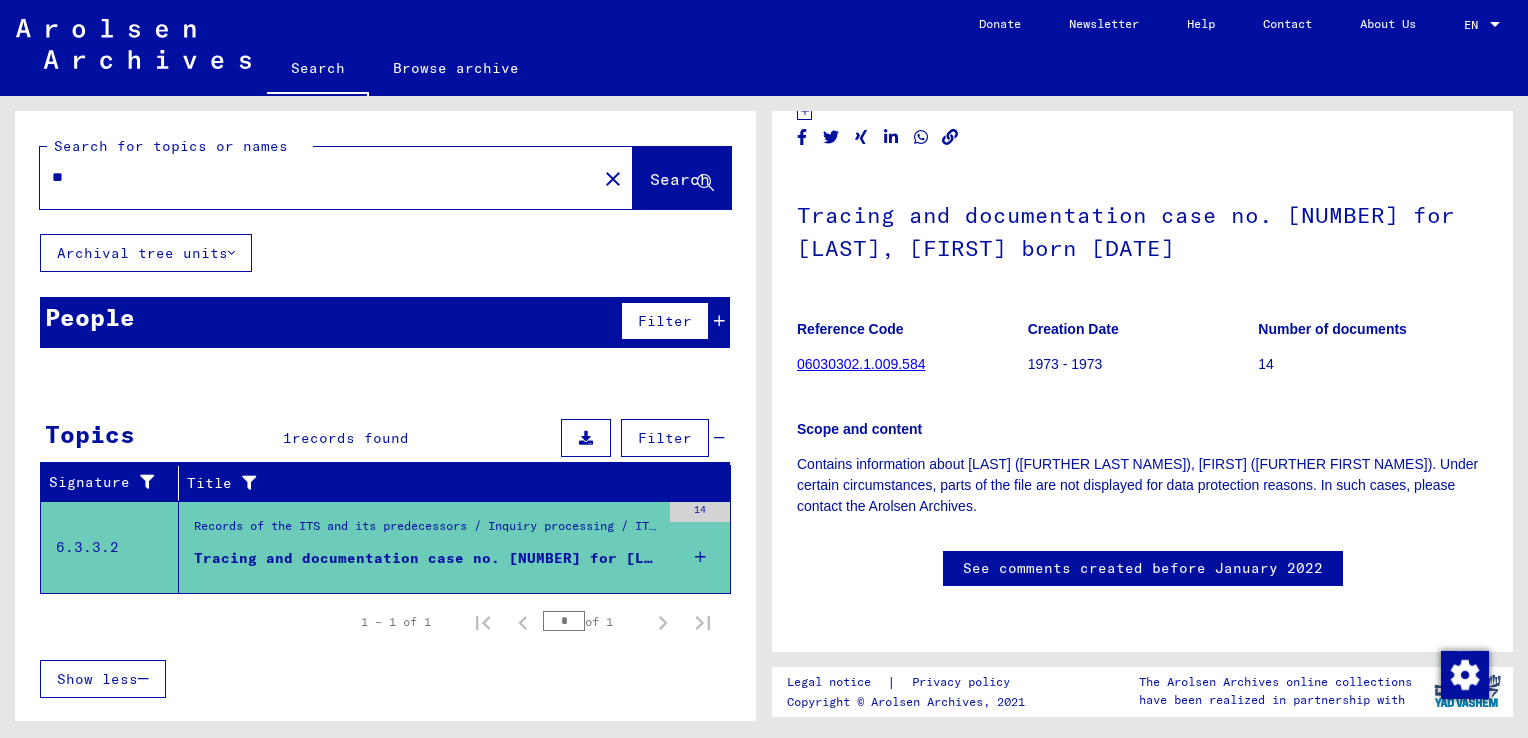 type on "*" 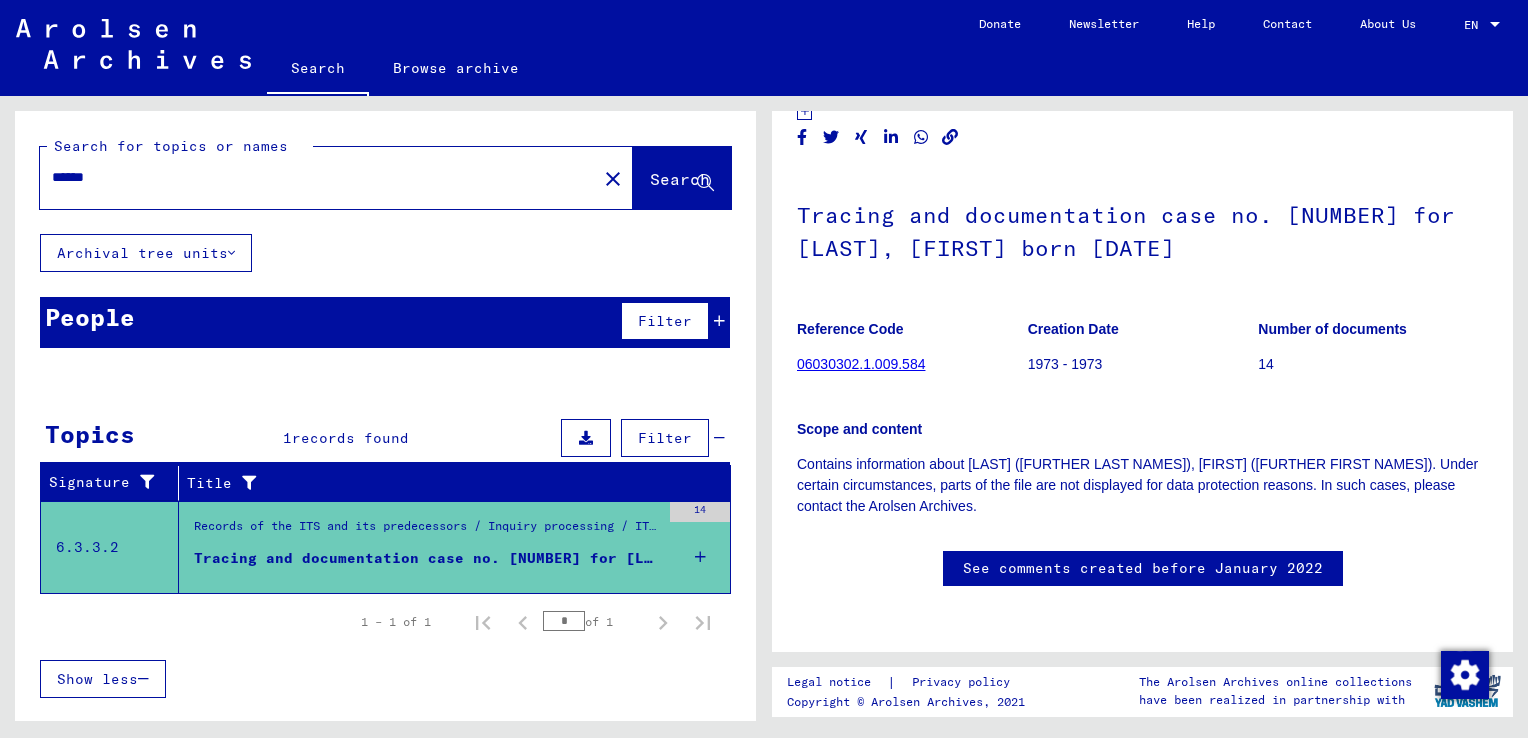 scroll, scrollTop: 0, scrollLeft: 0, axis: both 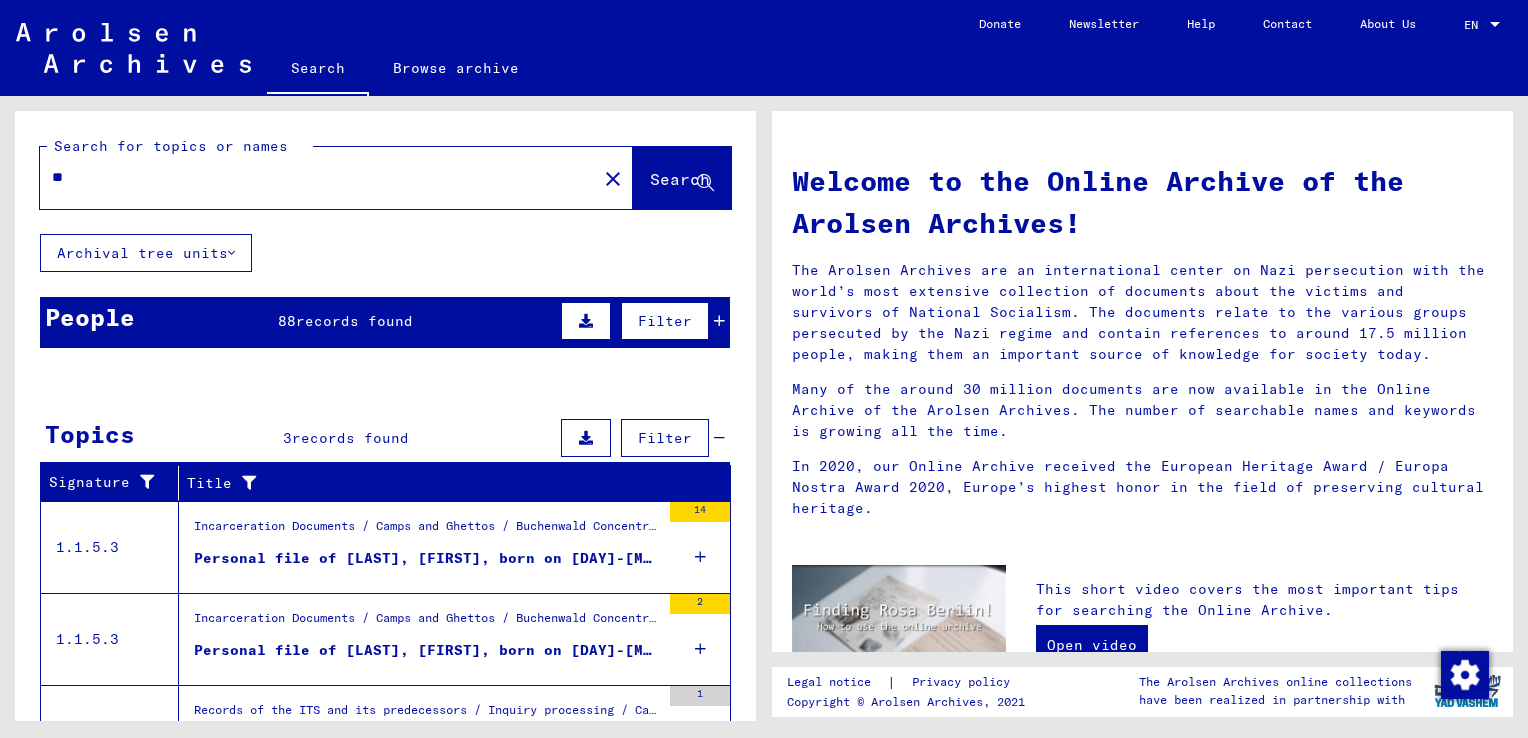 type on "*" 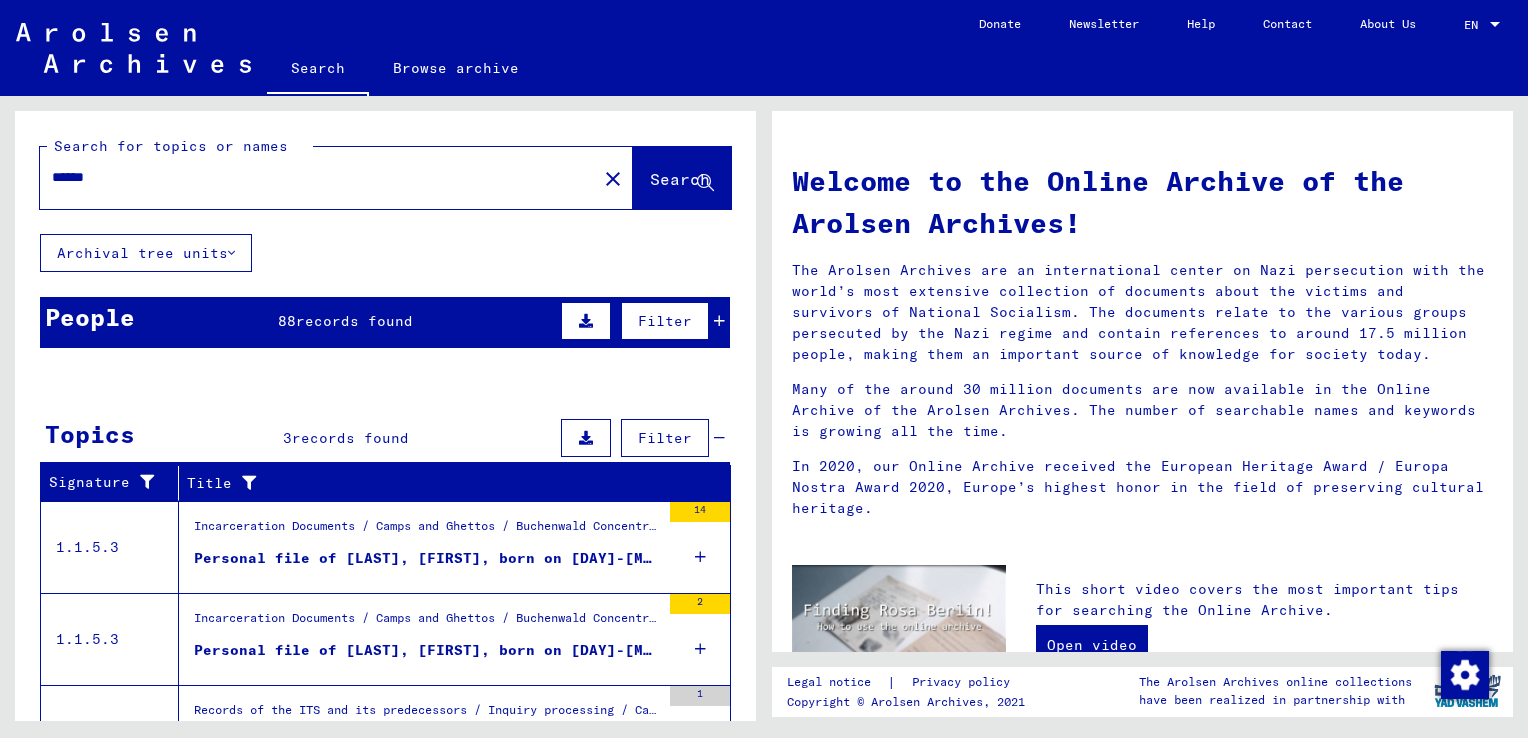 type on "******" 